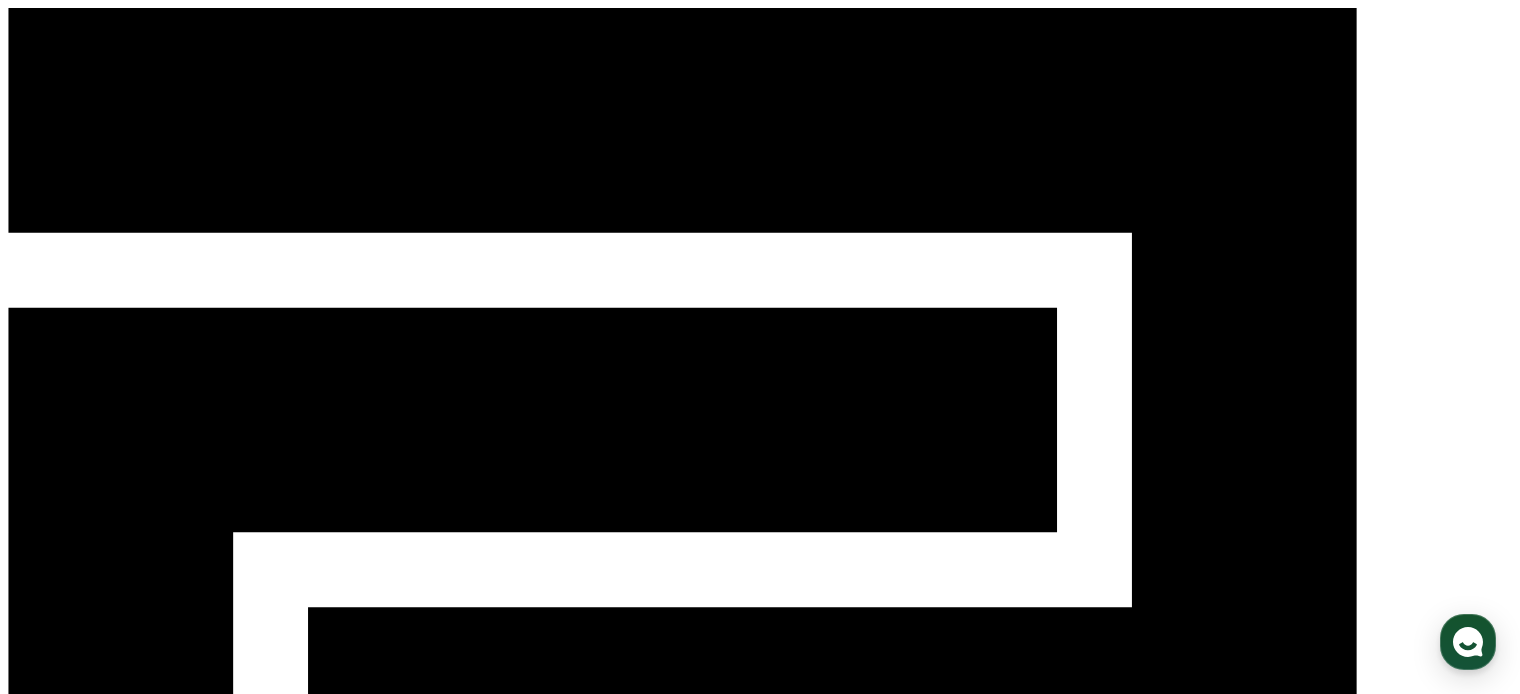 scroll, scrollTop: 0, scrollLeft: 0, axis: both 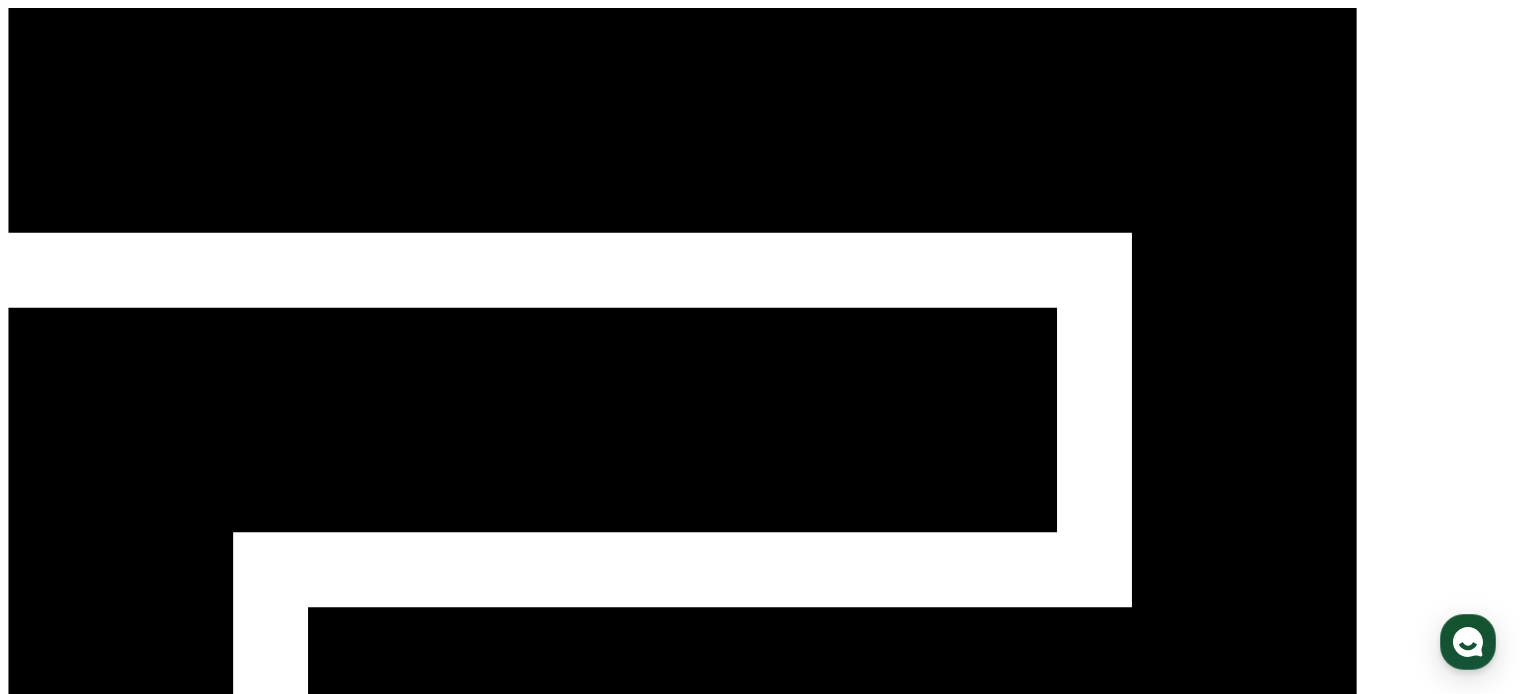 click on "1주일간 보지 않기" at bounding box center [69, 4779] 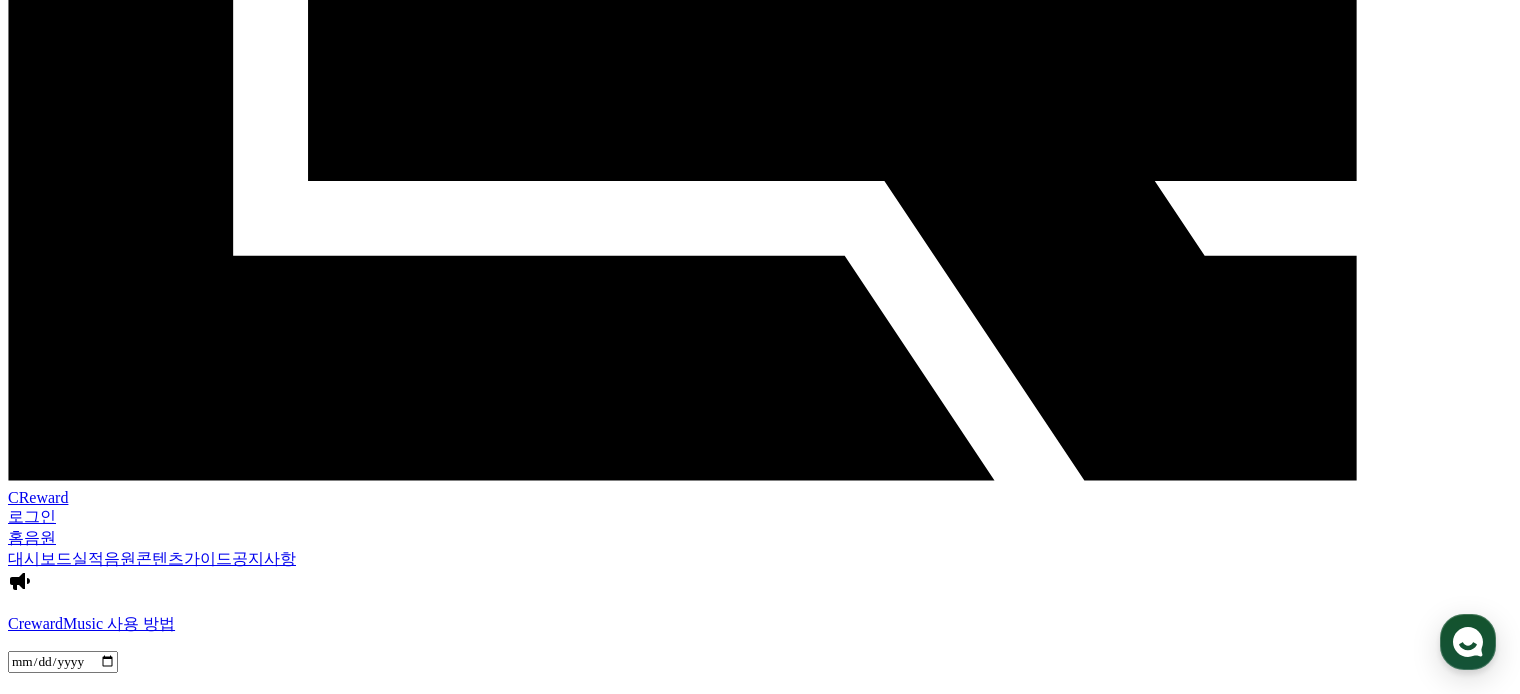 scroll, scrollTop: 666, scrollLeft: 0, axis: vertical 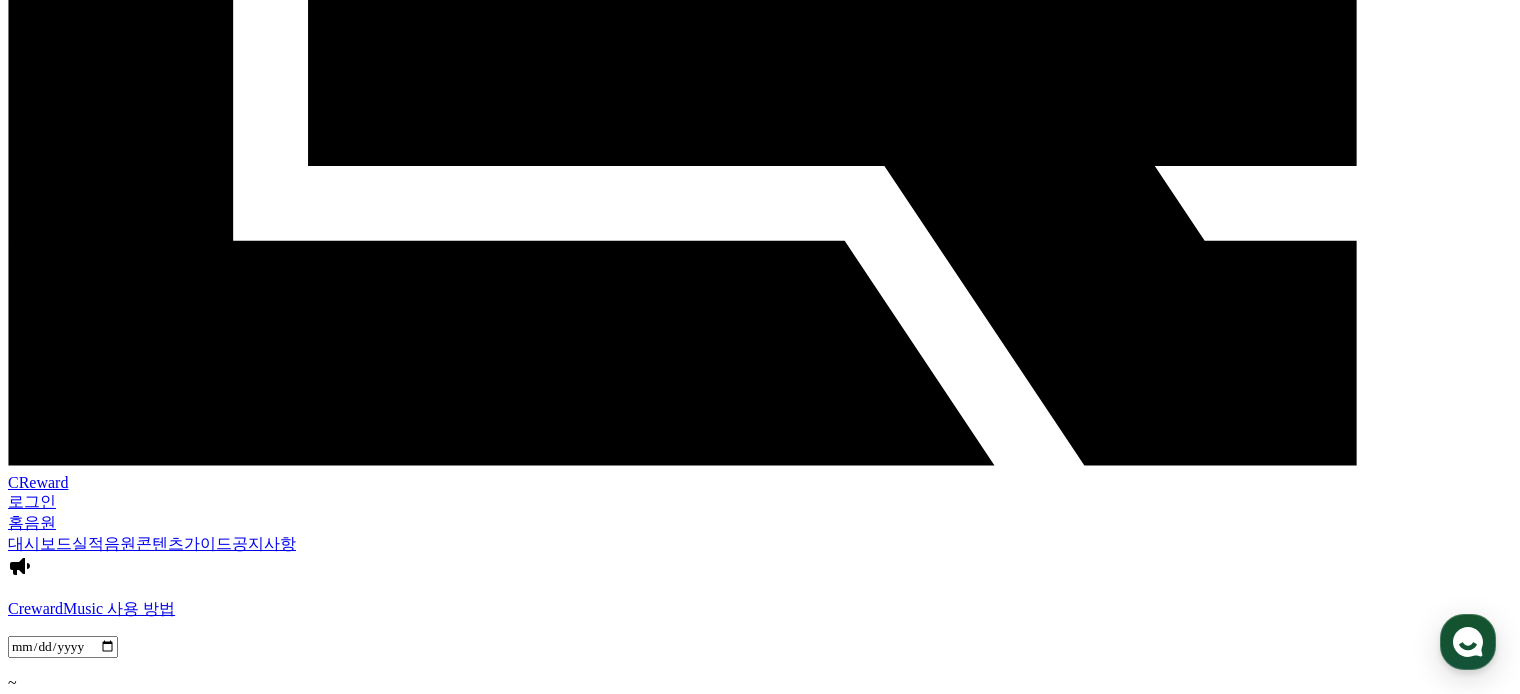 click on "2024-12-03" at bounding box center (48, 2109) 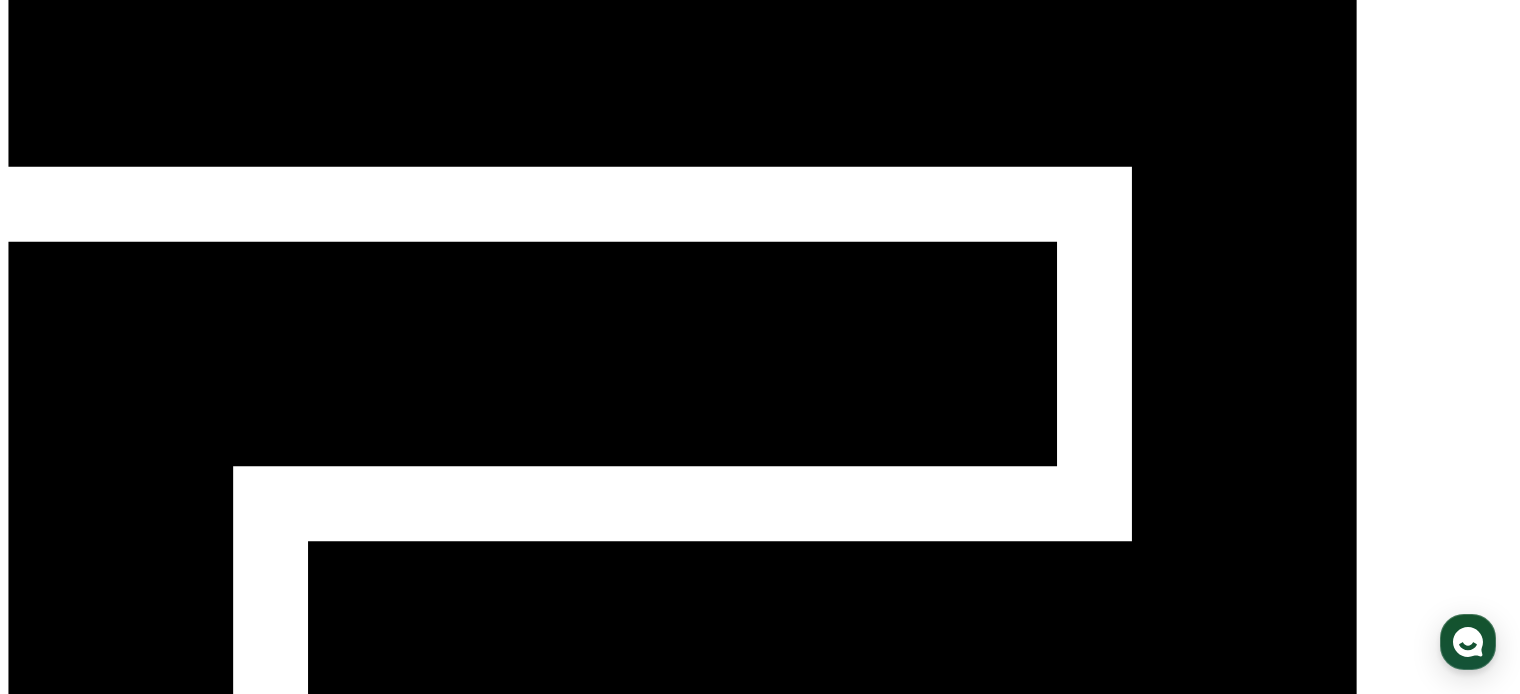 scroll, scrollTop: 0, scrollLeft: 0, axis: both 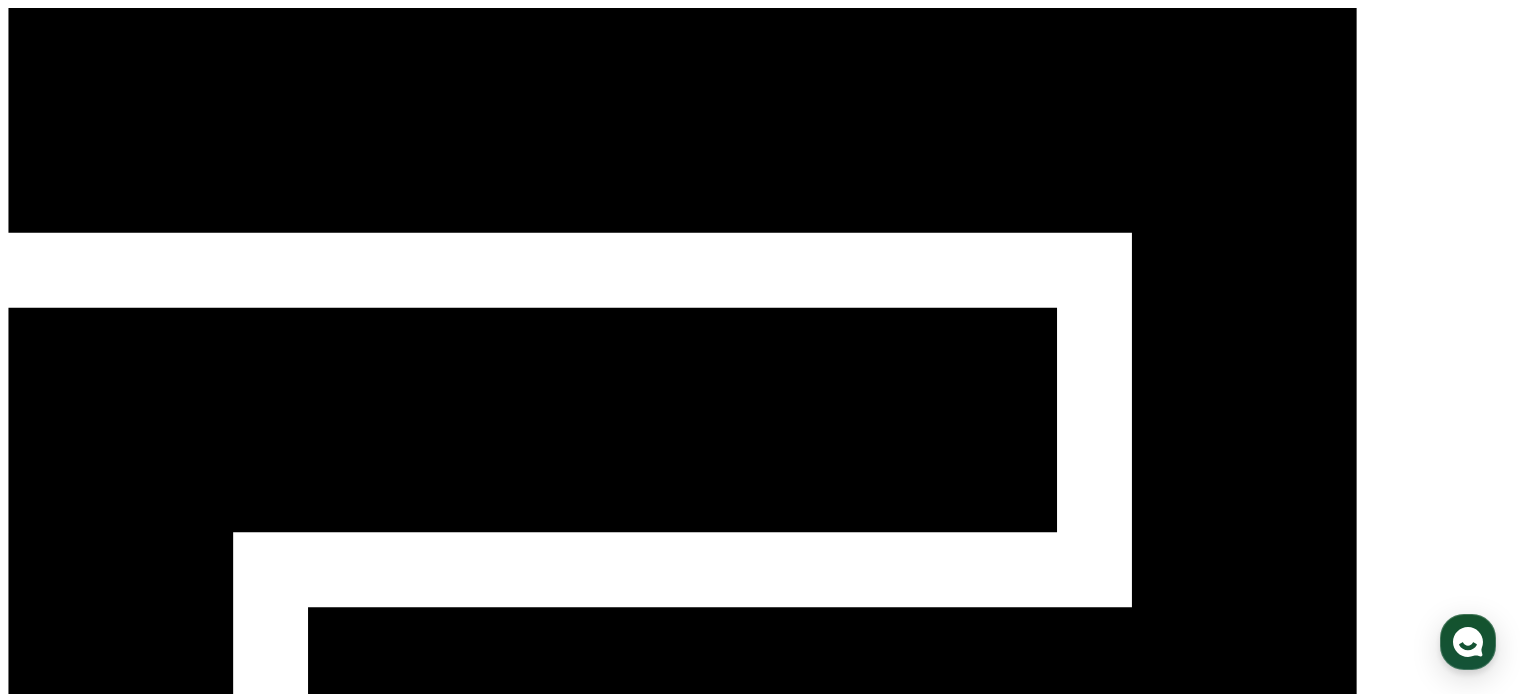 click on "콘텐츠" at bounding box center (160, 1209) 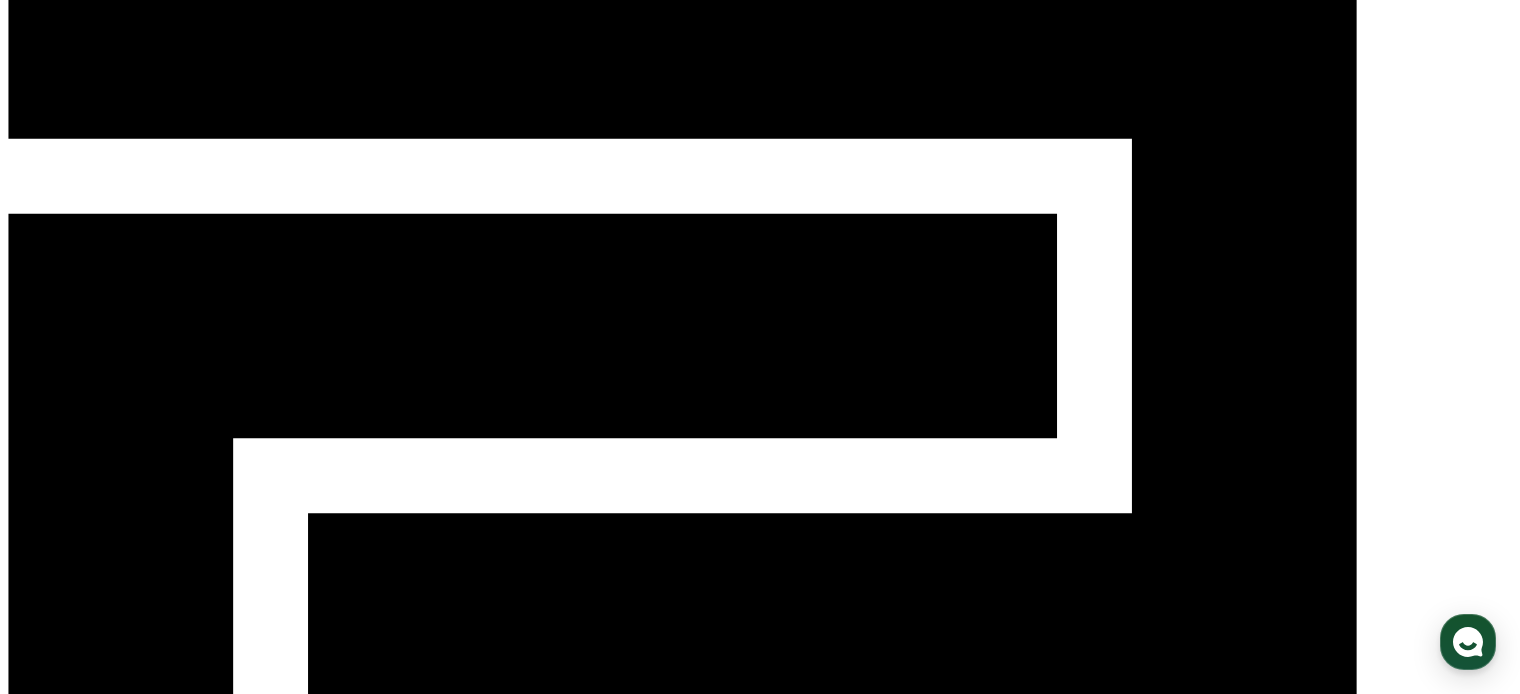 scroll, scrollTop: 0, scrollLeft: 0, axis: both 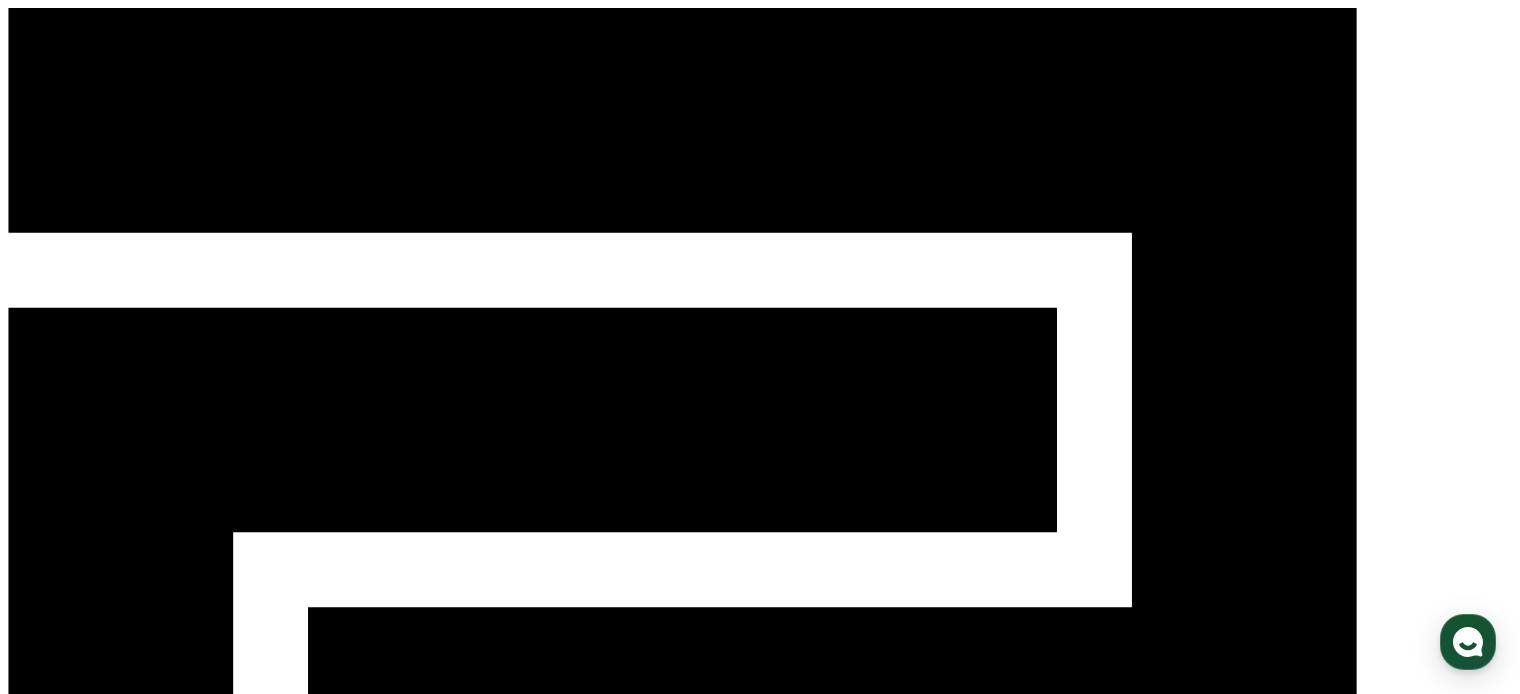 click on "가이드" at bounding box center [208, 1209] 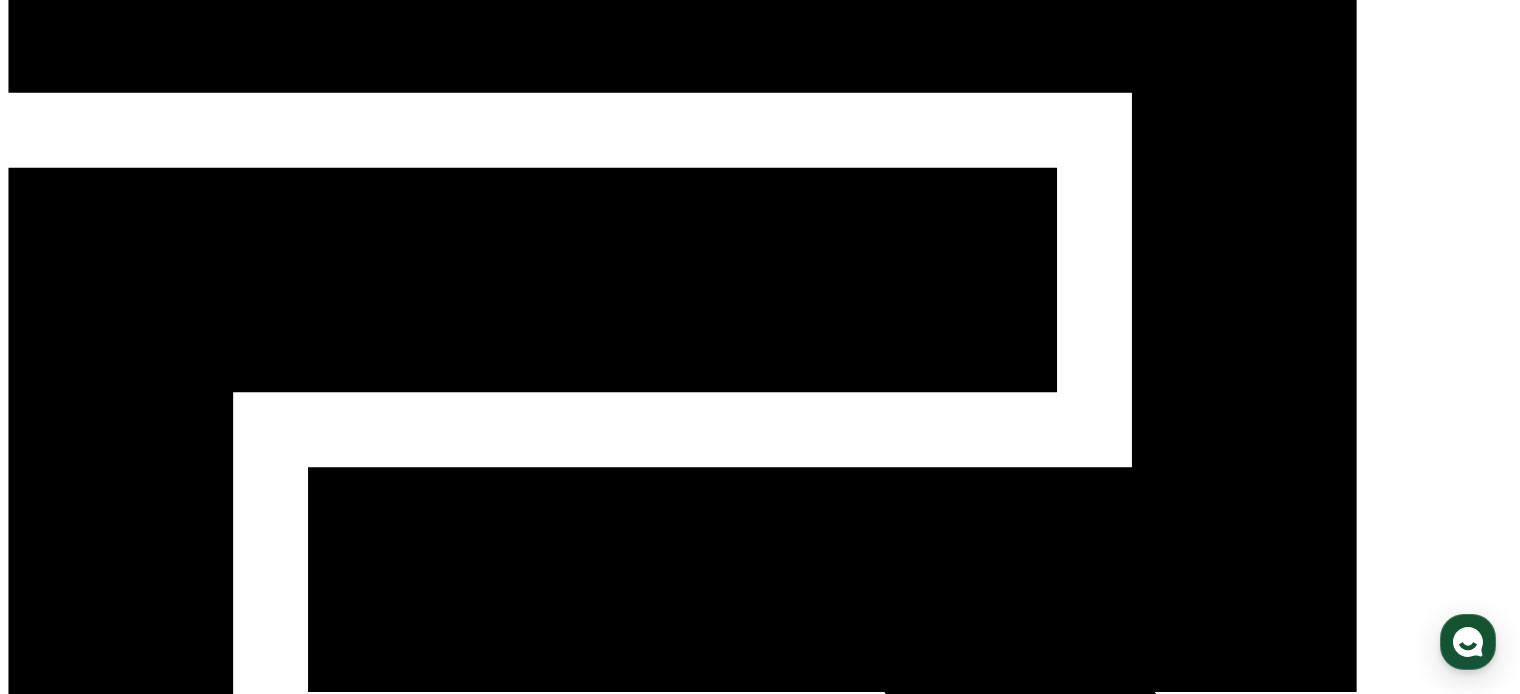 scroll, scrollTop: 0, scrollLeft: 0, axis: both 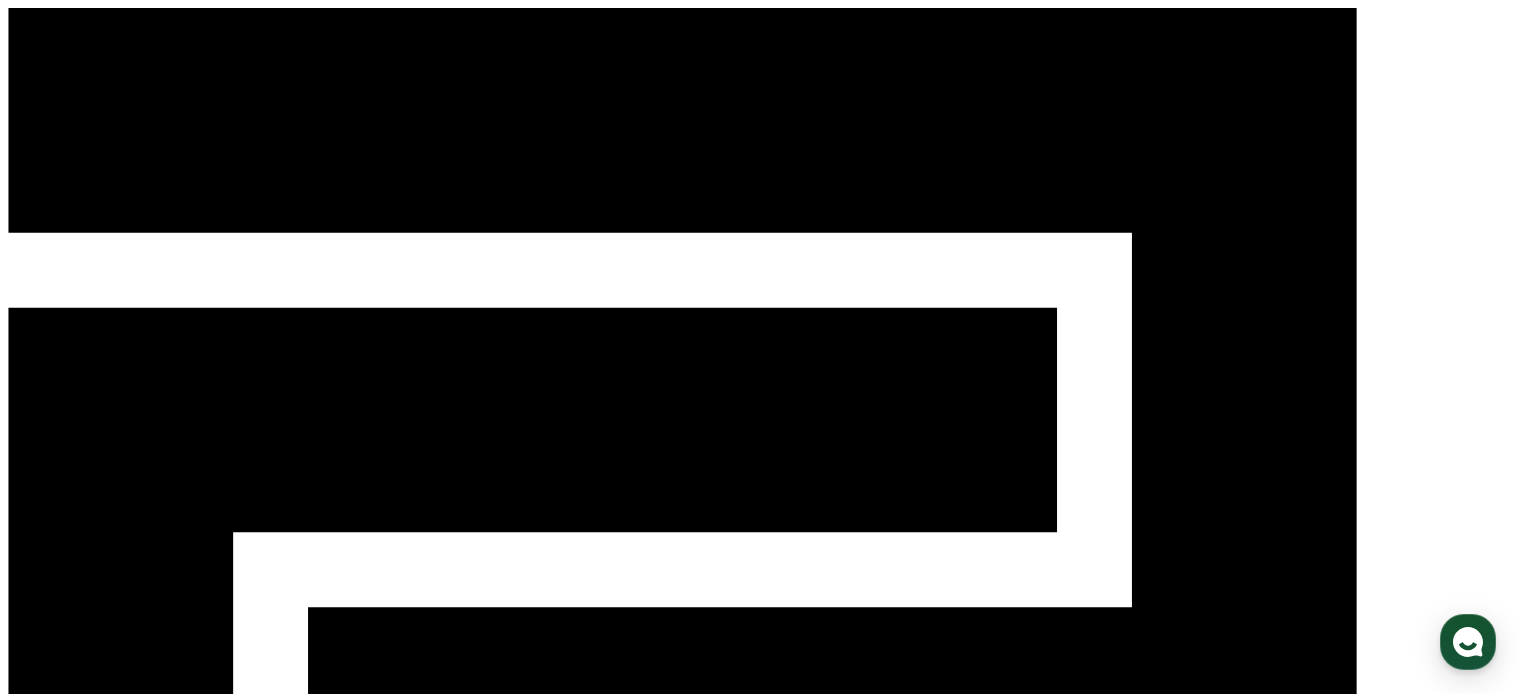click on "콘텐츠" at bounding box center (160, 1209) 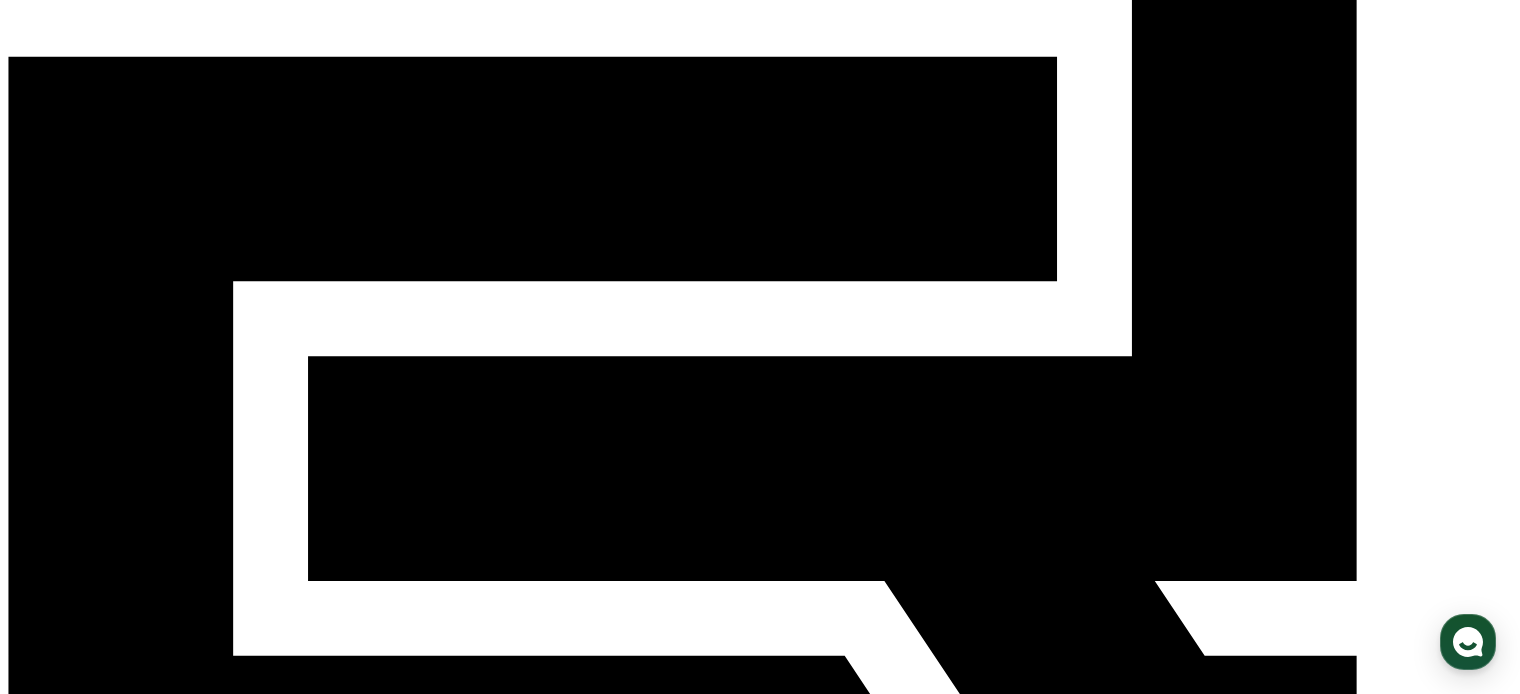 scroll, scrollTop: 0, scrollLeft: 0, axis: both 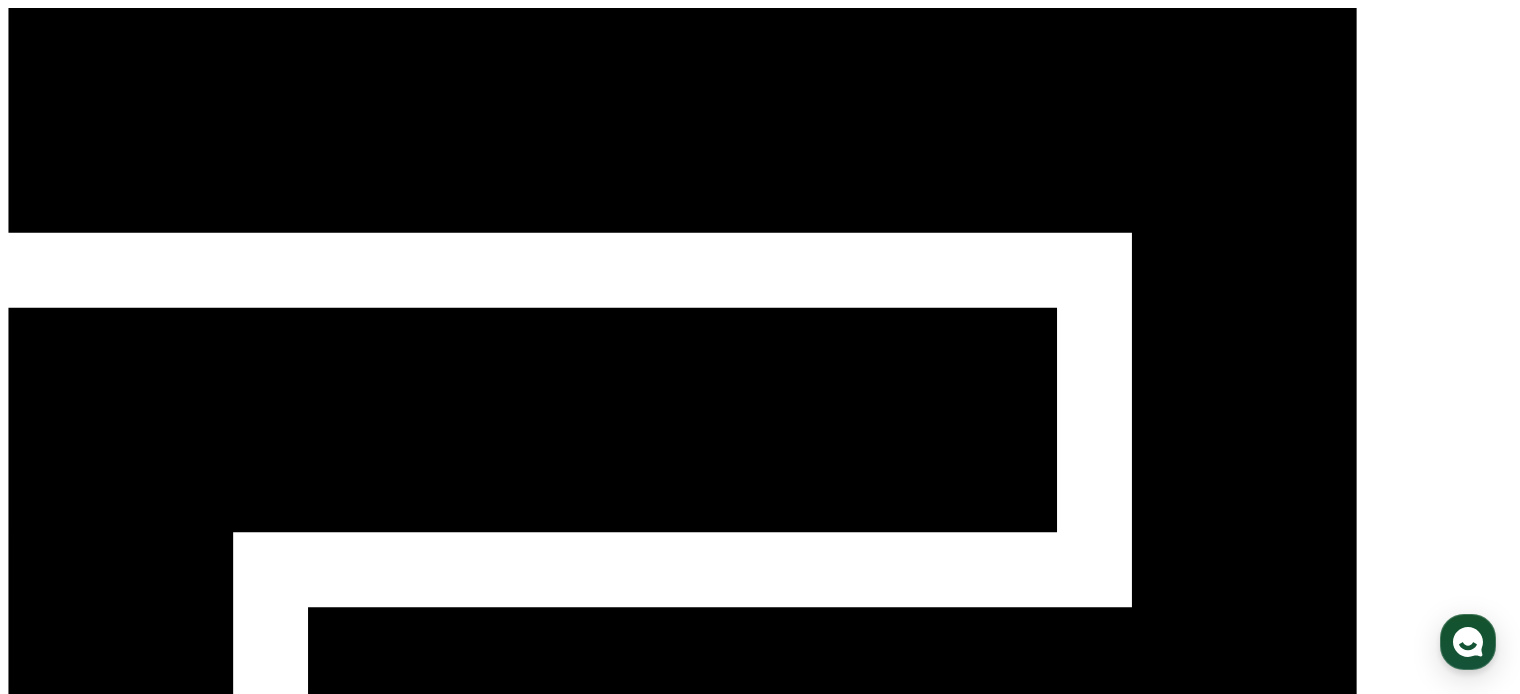 click on "로그인하고 콘텐츠 확인하기" at bounding box center [97, 1286] 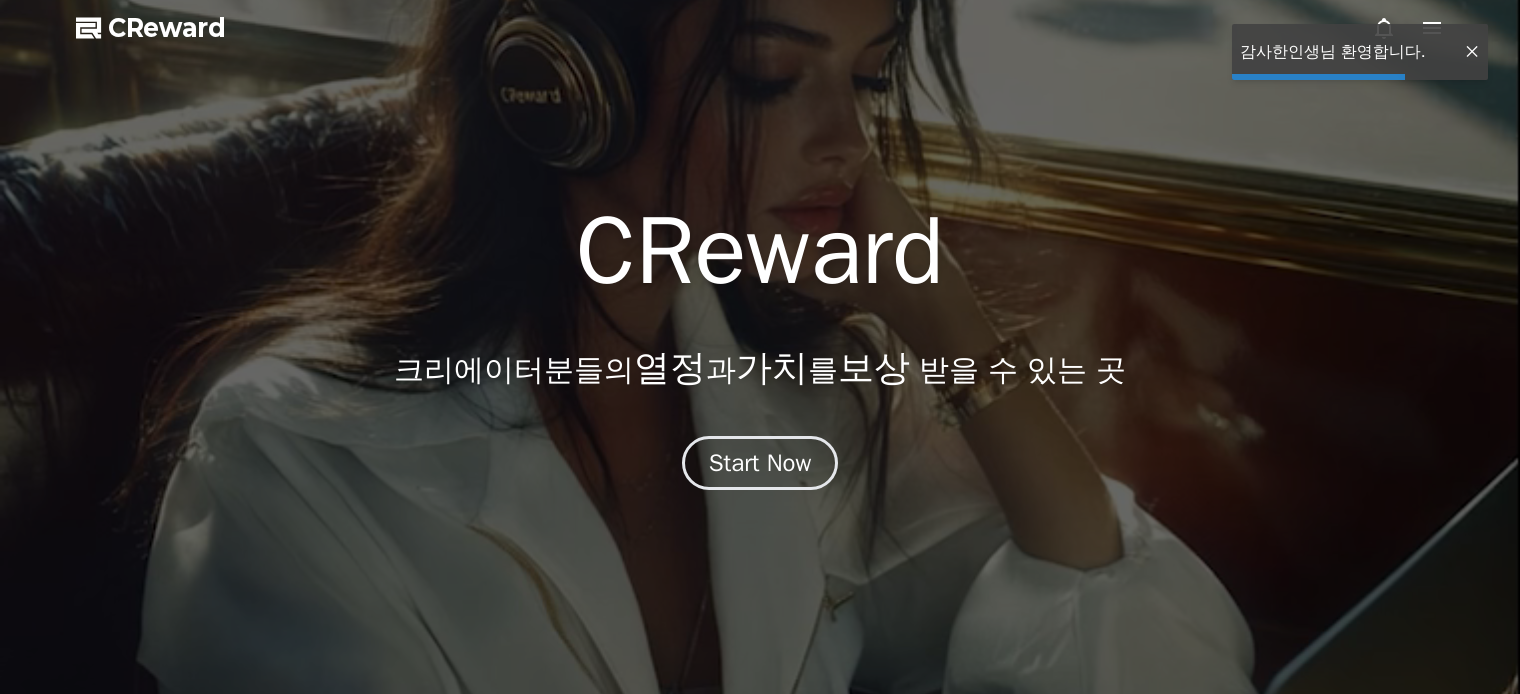 scroll, scrollTop: 0, scrollLeft: 0, axis: both 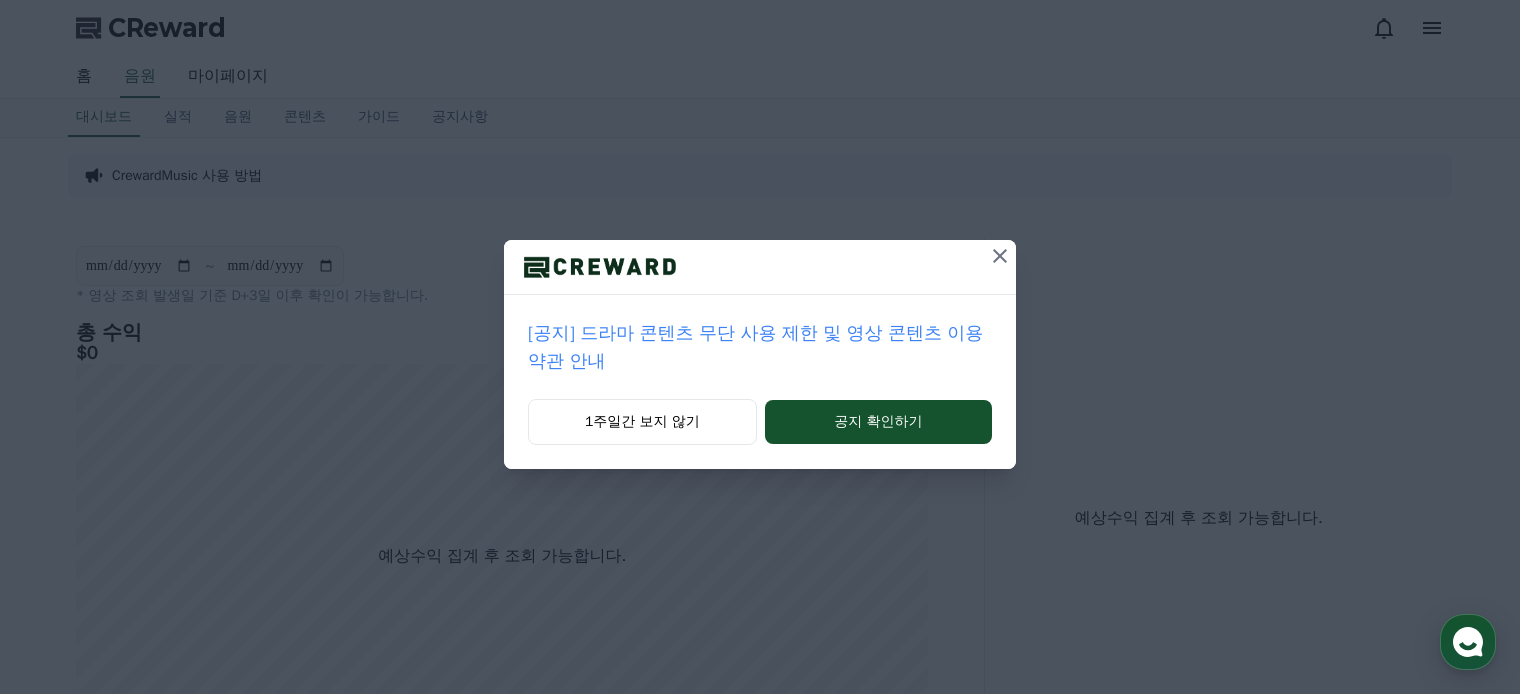 click on "[공지] 드라마 콘텐츠 무단 사용 제한 및 영상 콘텐츠 이용 약관 안내" at bounding box center (760, 347) 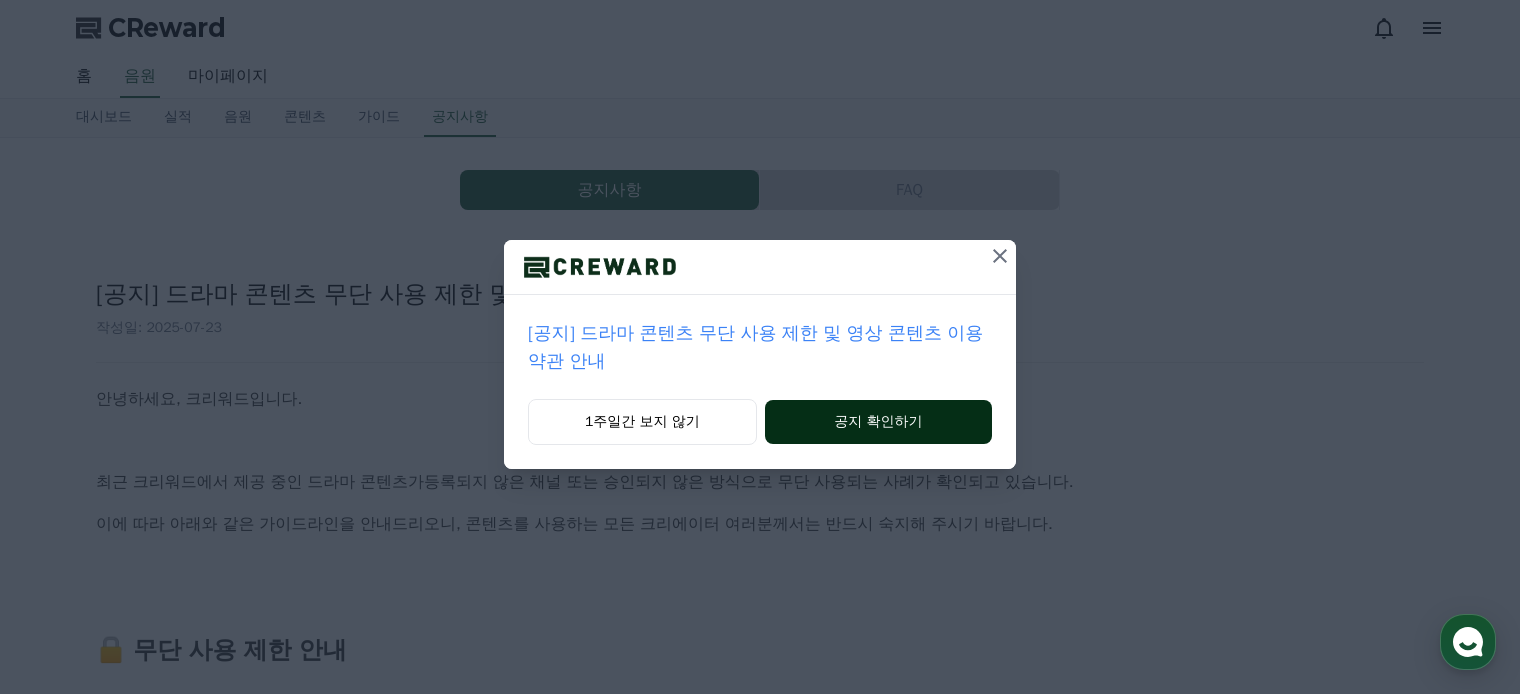 click on "공지 확인하기" at bounding box center (878, 422) 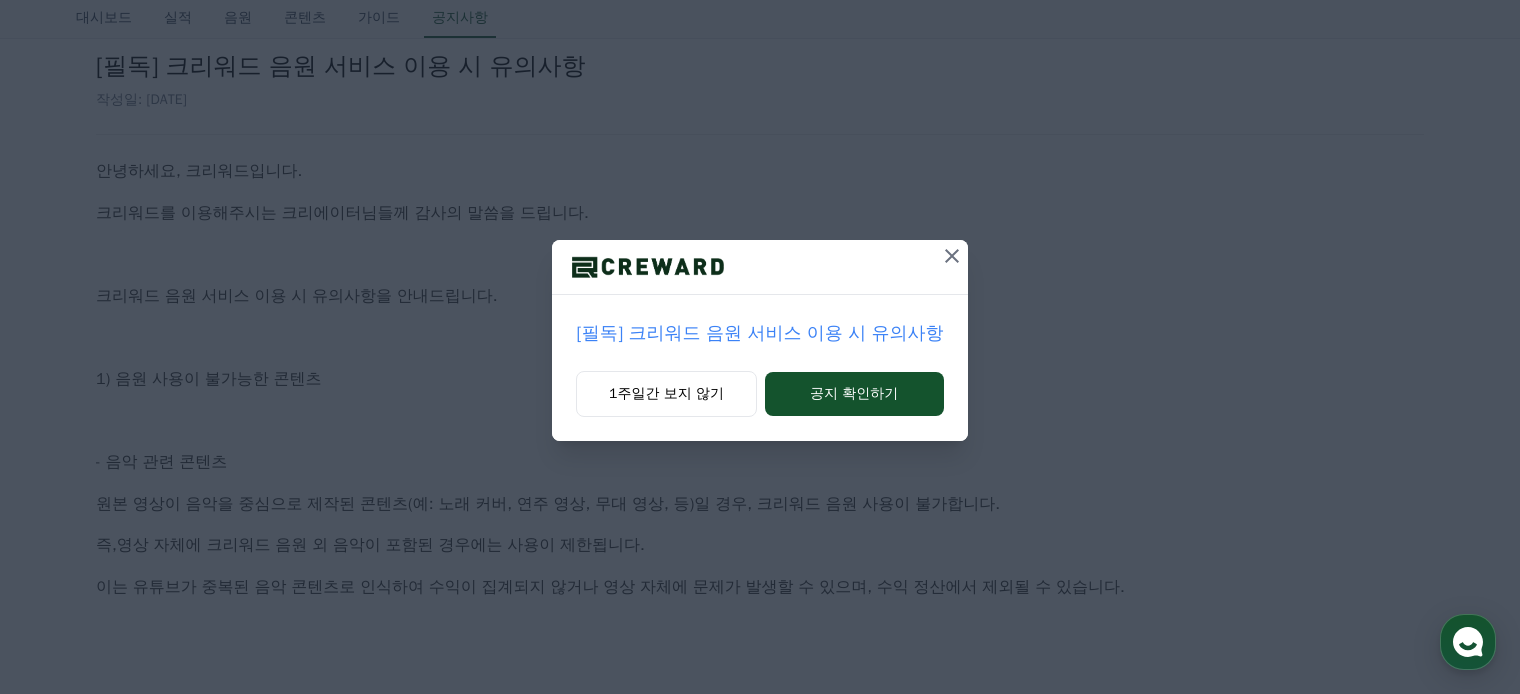 scroll, scrollTop: 0, scrollLeft: 0, axis: both 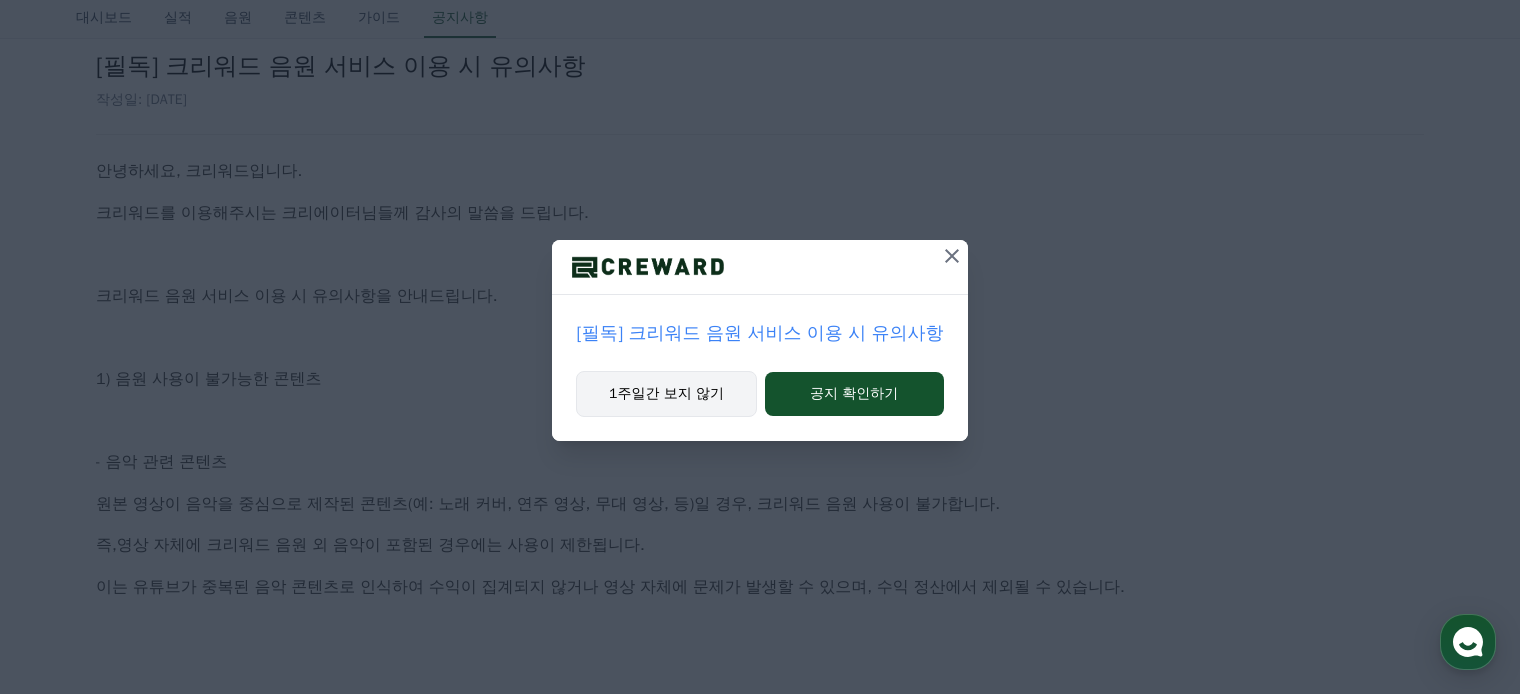 click on "1주일간 보지 않기" at bounding box center [666, 394] 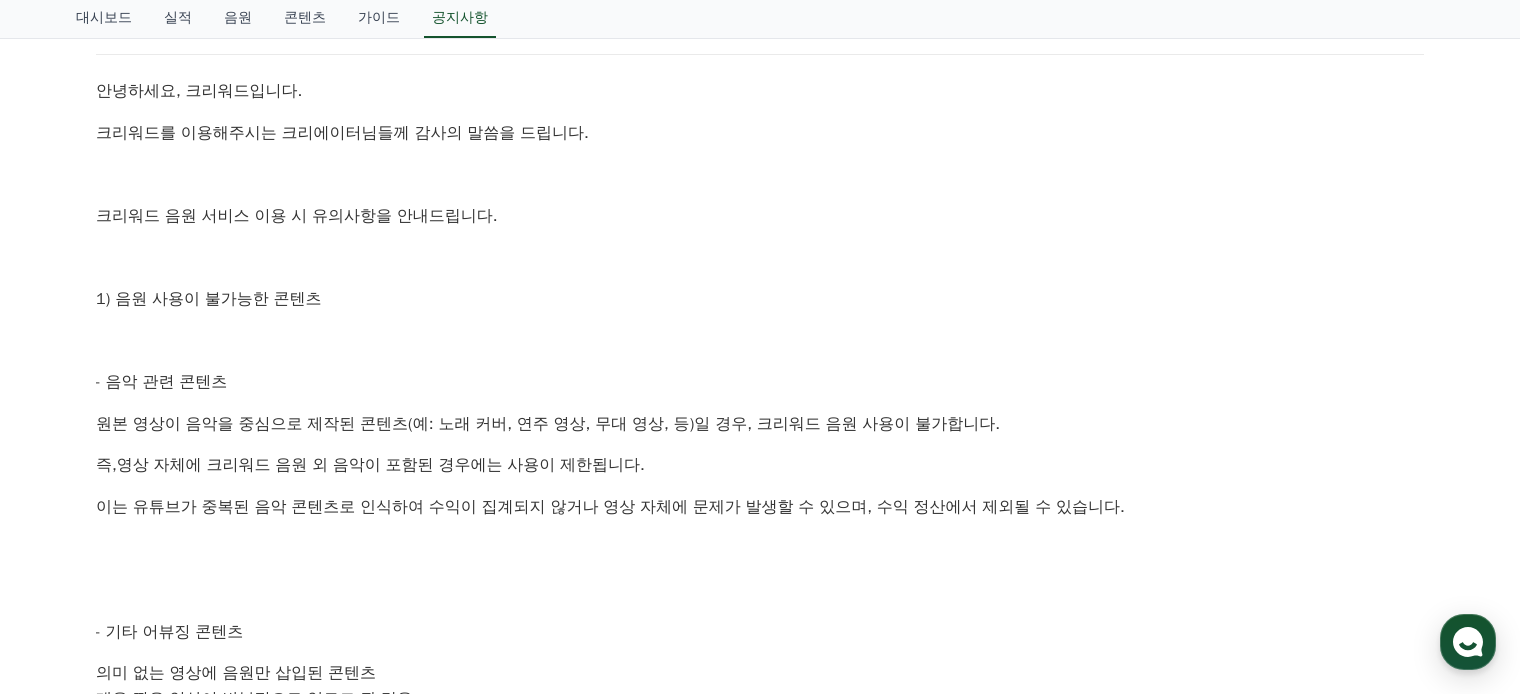 scroll, scrollTop: 0, scrollLeft: 0, axis: both 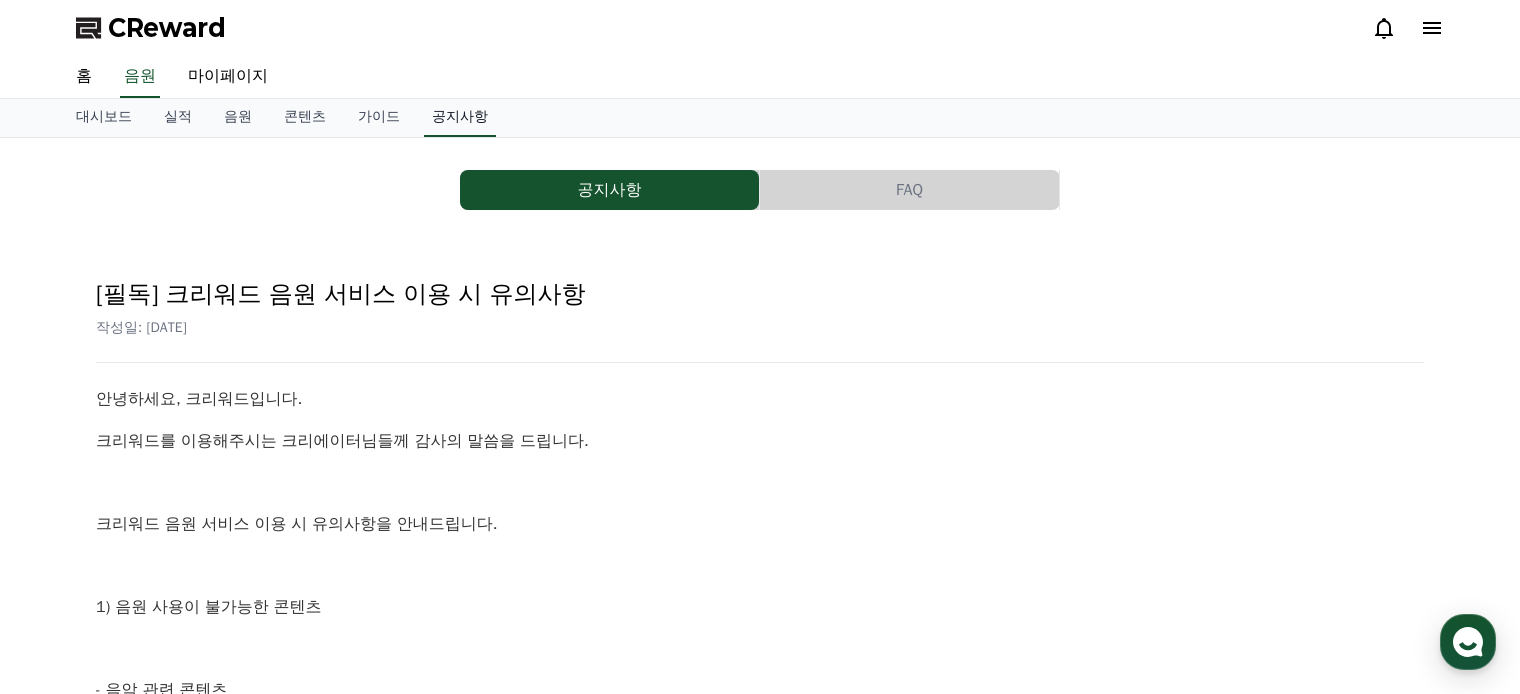 click on "공지사항" at bounding box center (460, 118) 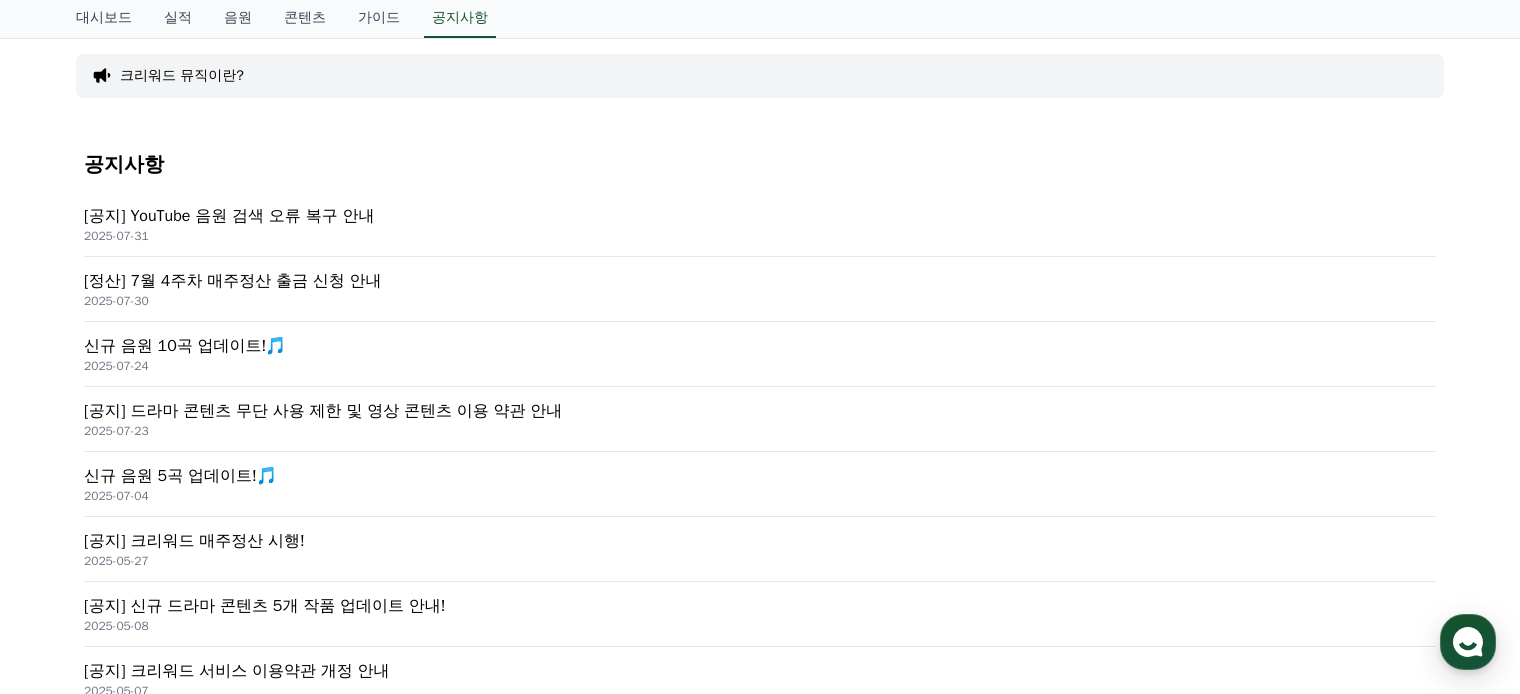scroll, scrollTop: 224, scrollLeft: 0, axis: vertical 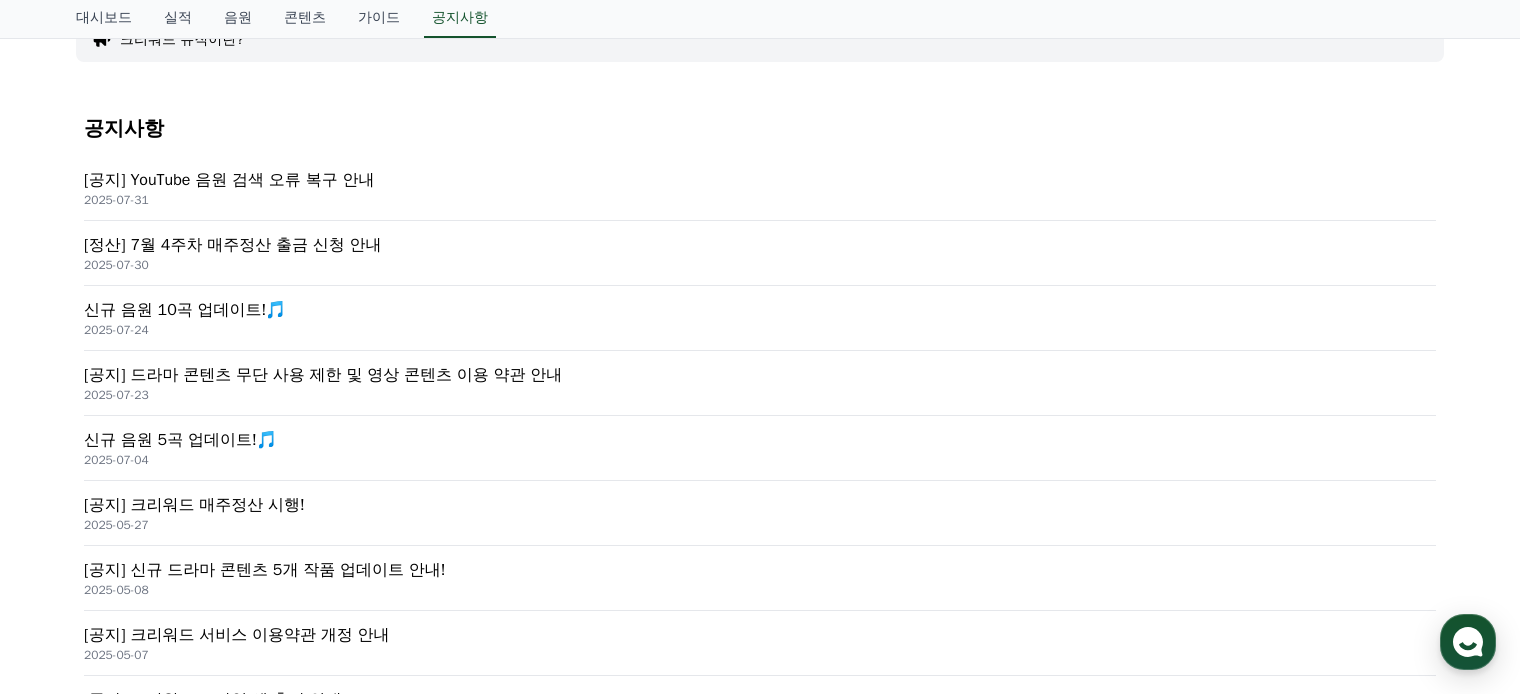 click on "[공지] 드라마 콘텐츠 무단 사용 제한 및 영상 콘텐츠 이용 약관 안내" at bounding box center [760, 375] 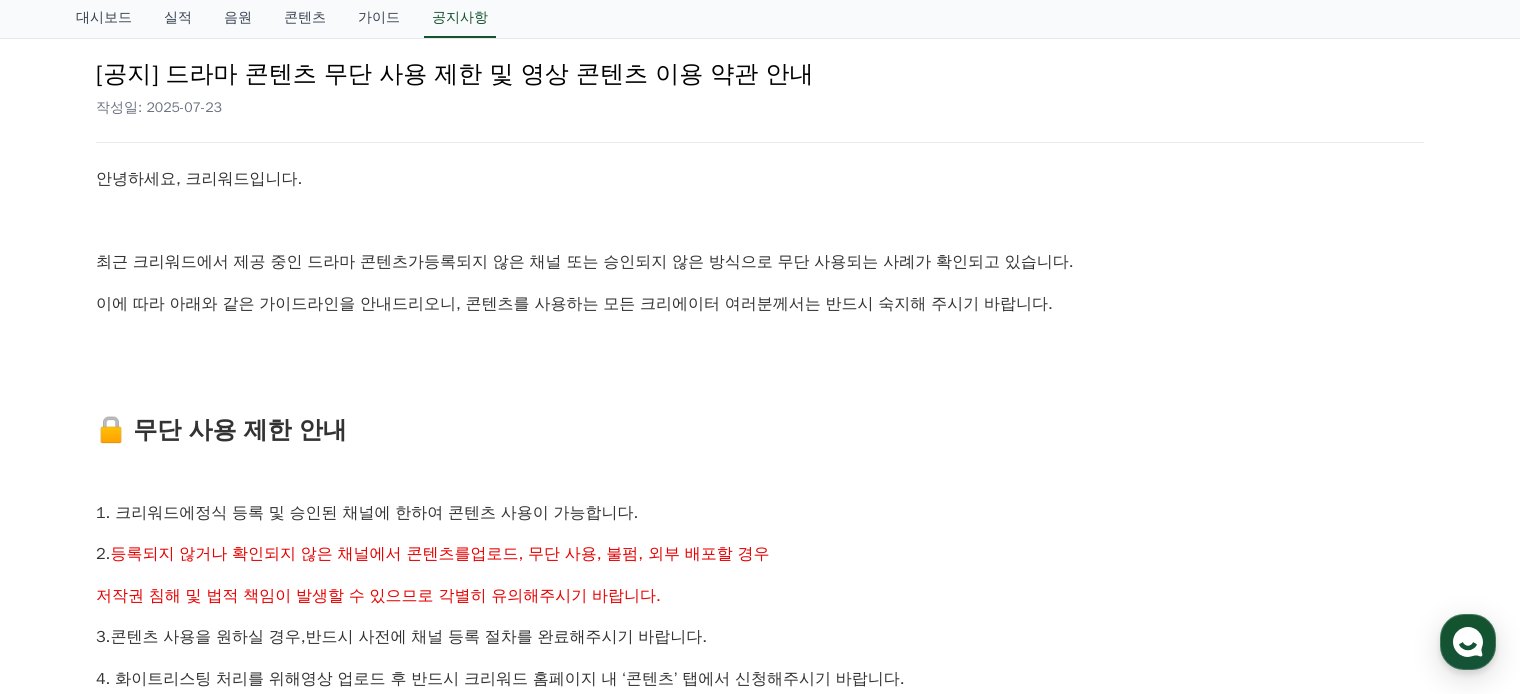 scroll, scrollTop: 0, scrollLeft: 0, axis: both 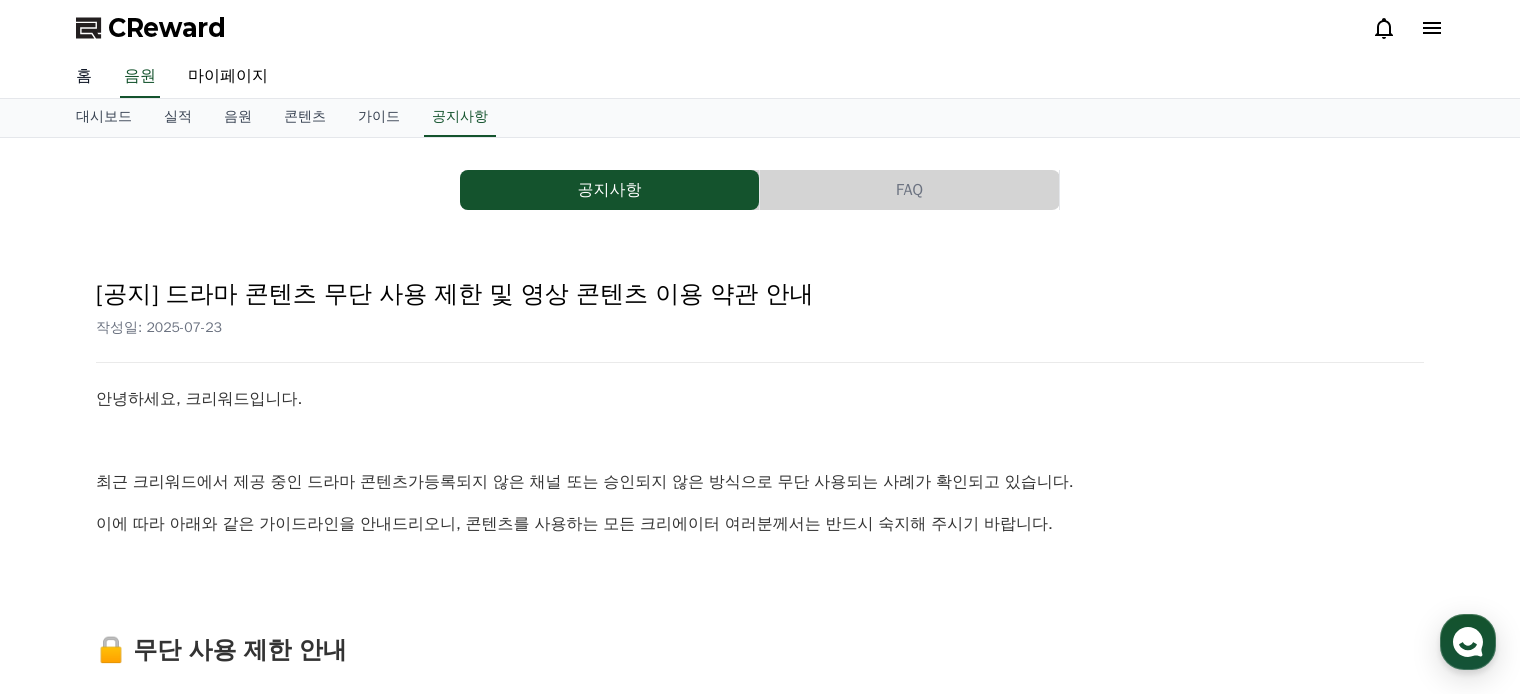 click on "홈" at bounding box center [84, 77] 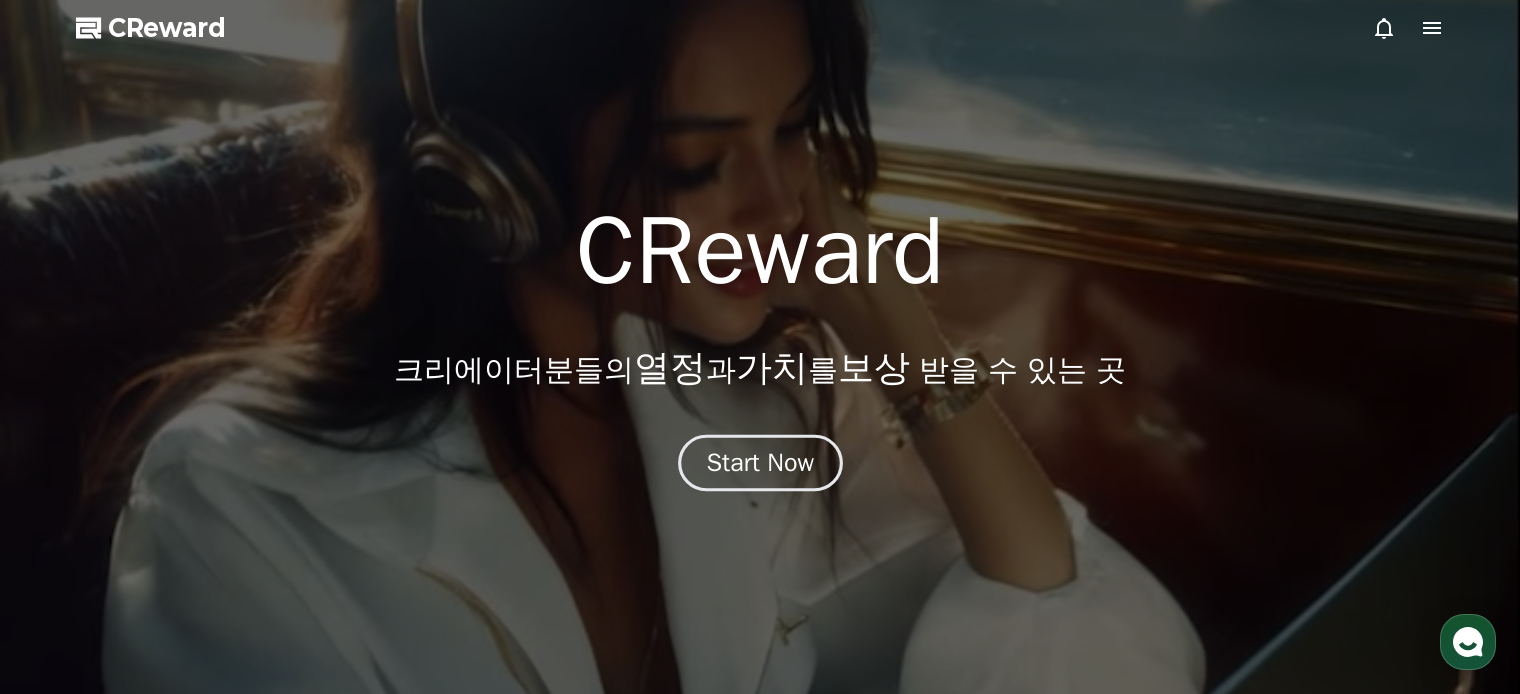click on "Start Now" at bounding box center [760, 463] 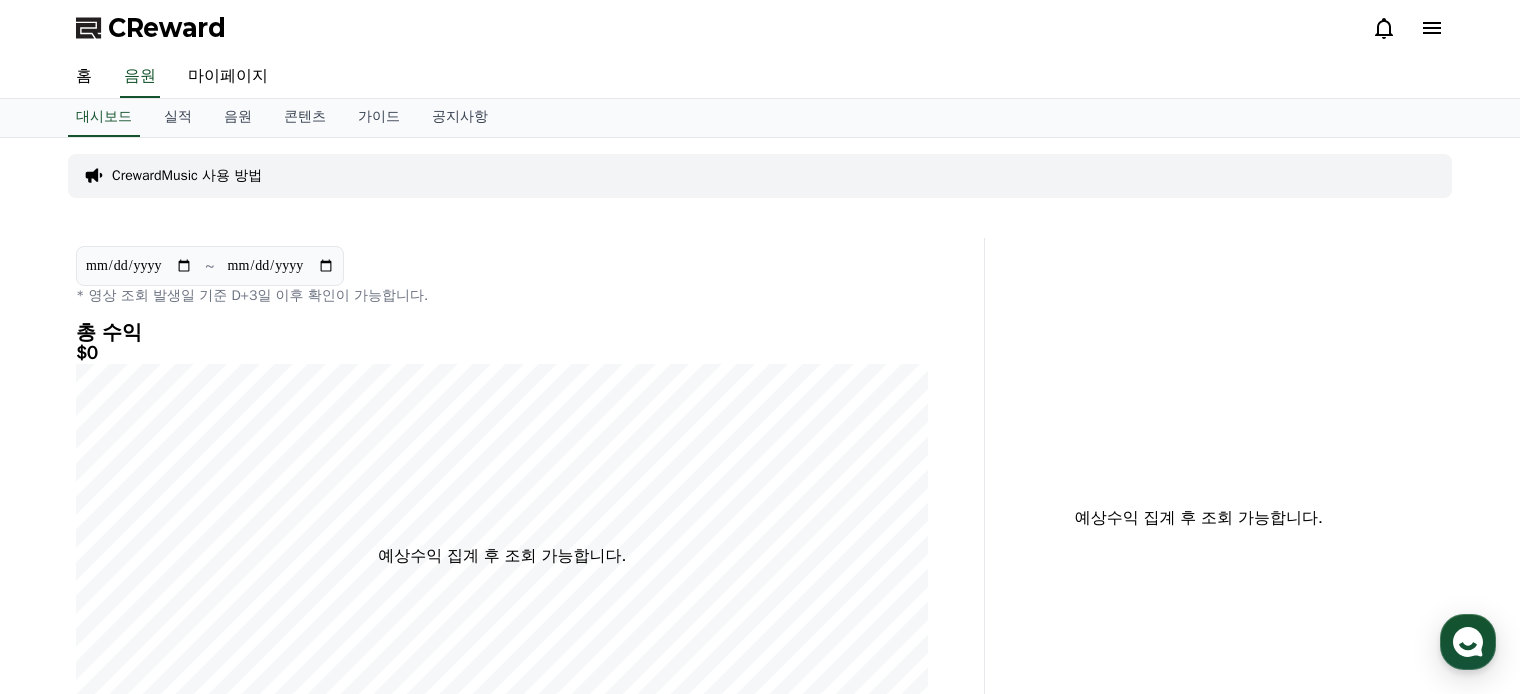 click 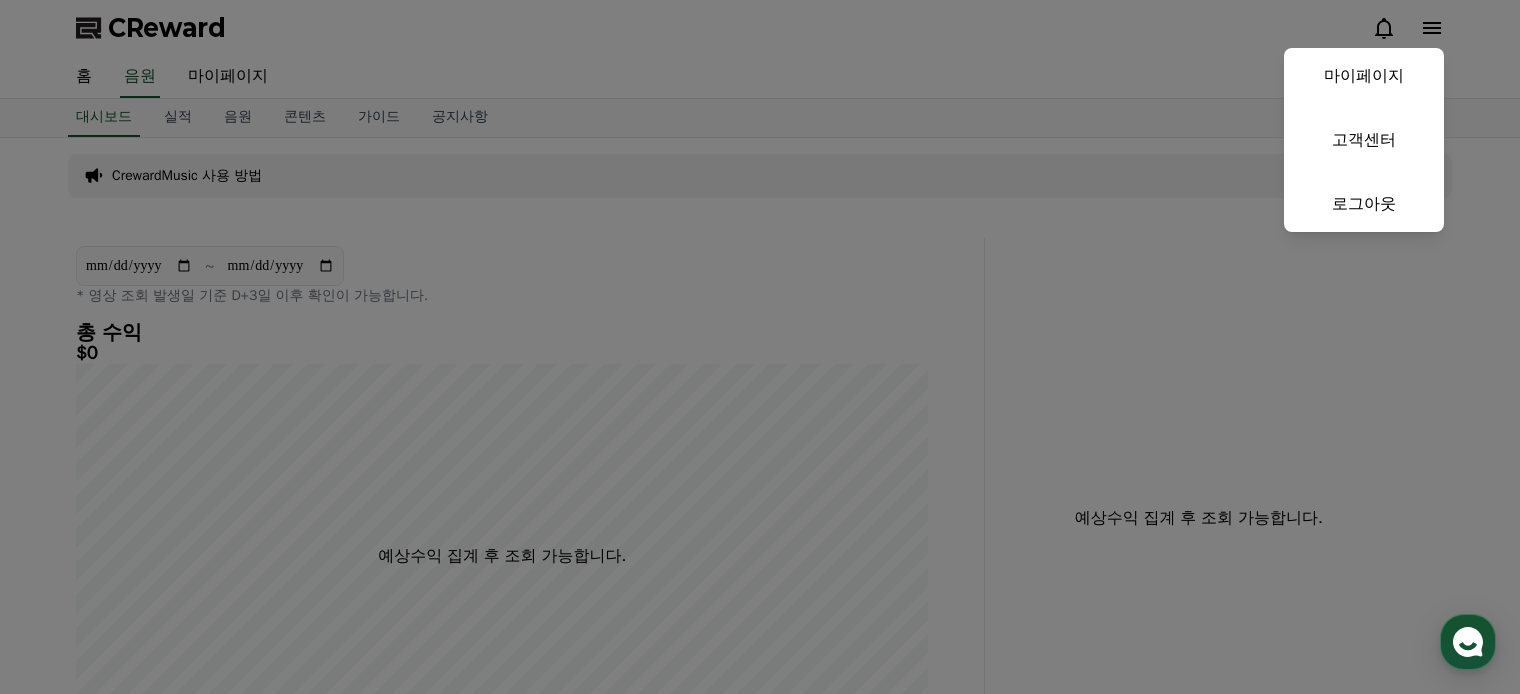click at bounding box center (760, 347) 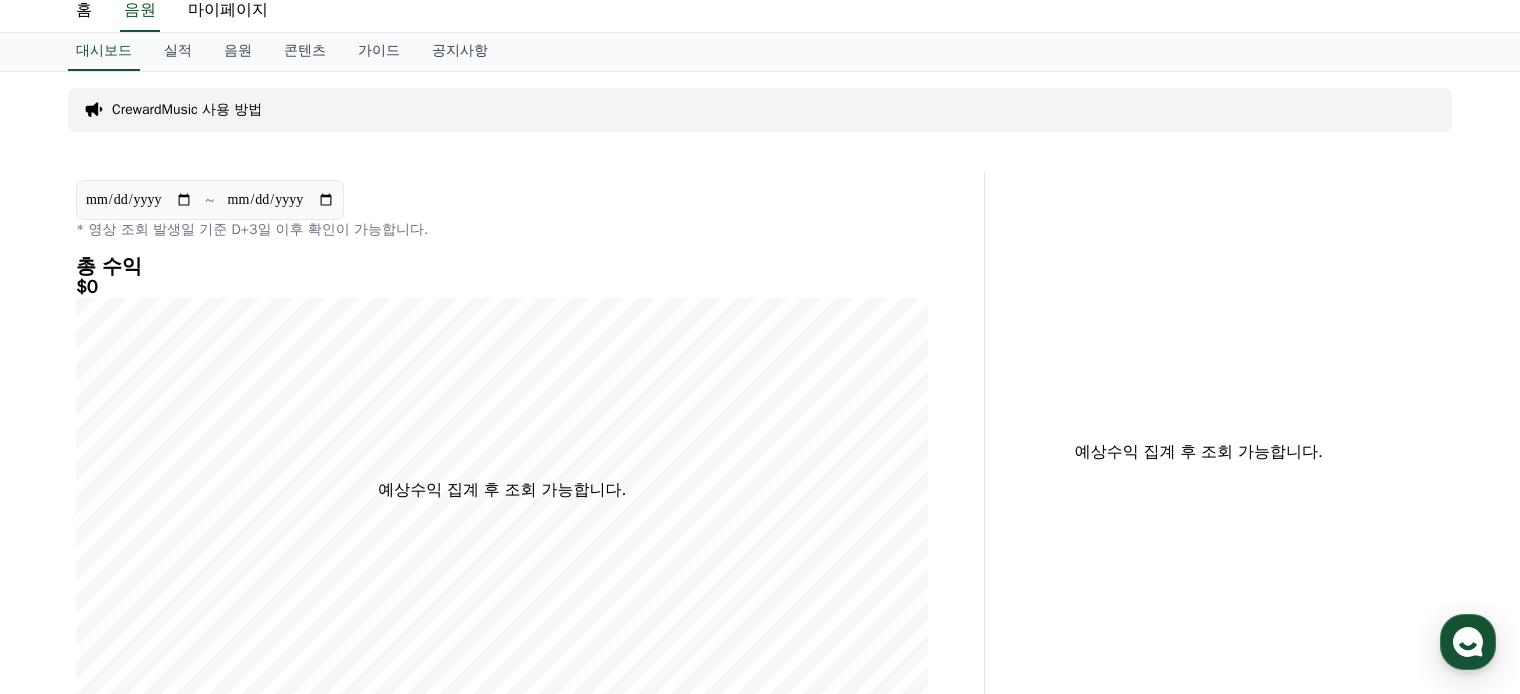 scroll, scrollTop: 0, scrollLeft: 0, axis: both 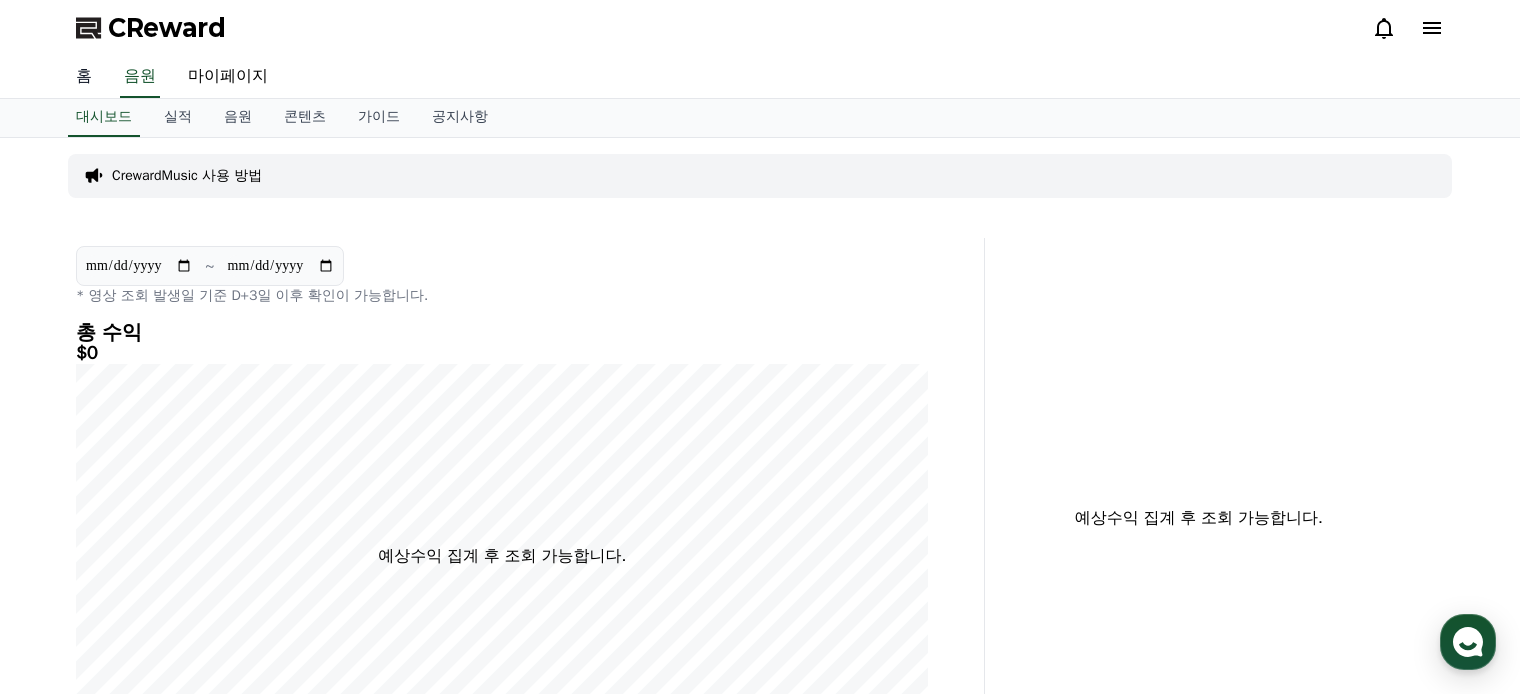 click on "홈" at bounding box center [84, 77] 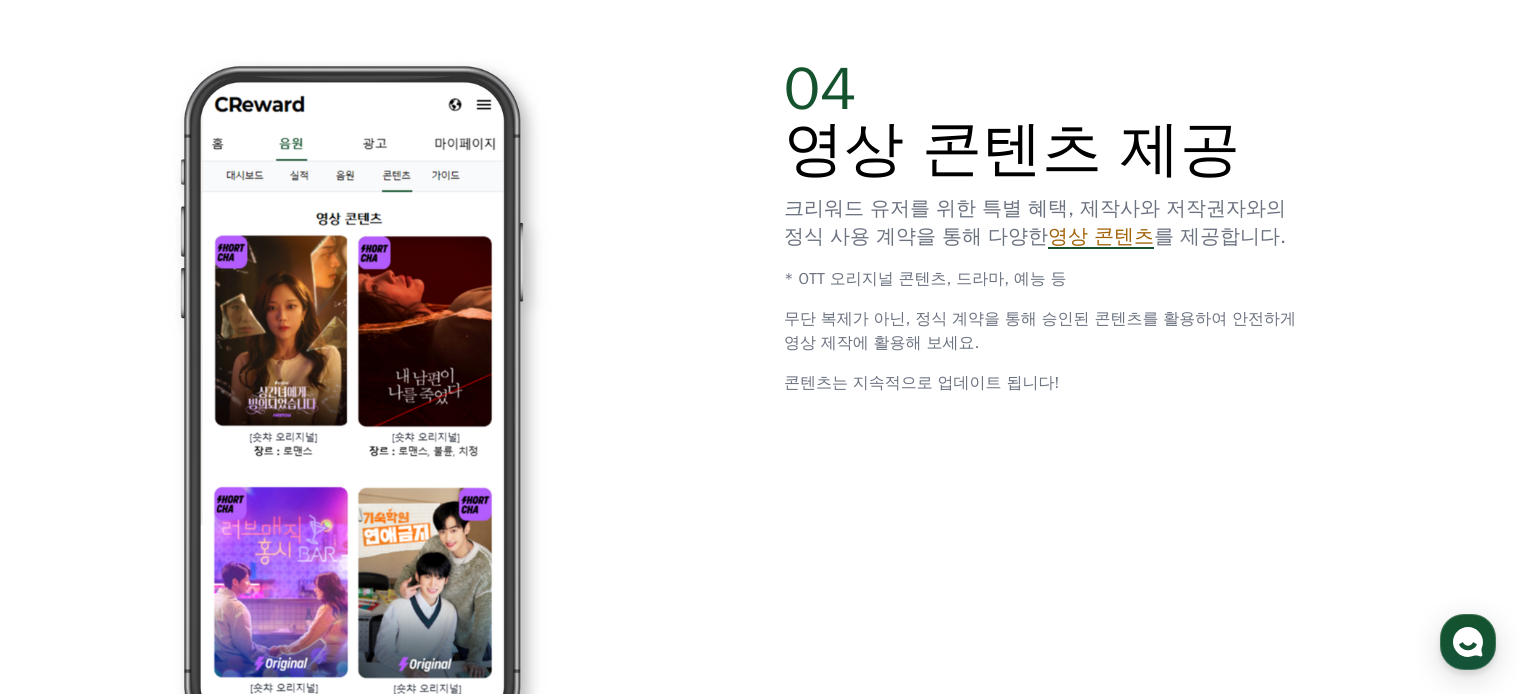 scroll, scrollTop: 3727, scrollLeft: 0, axis: vertical 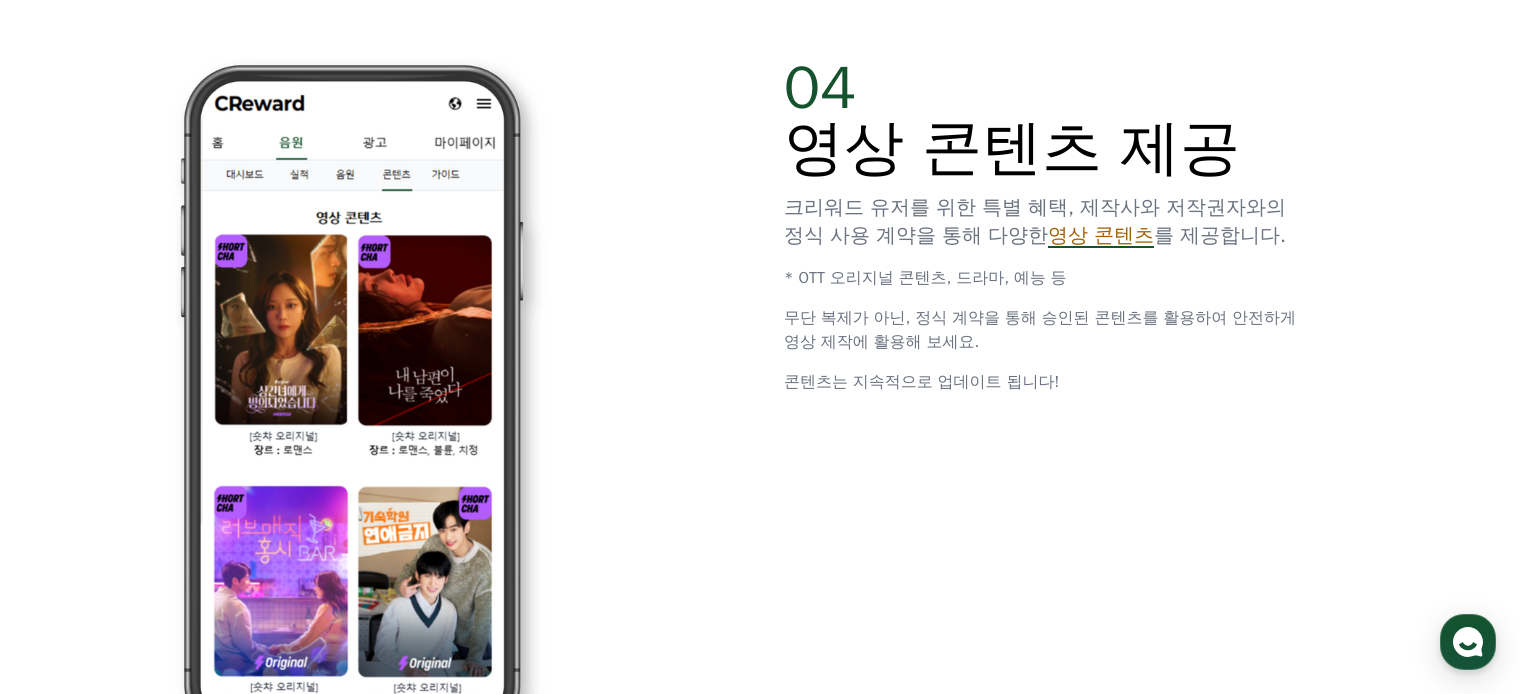 click on "영상 콘텐츠" at bounding box center [1101, 235] 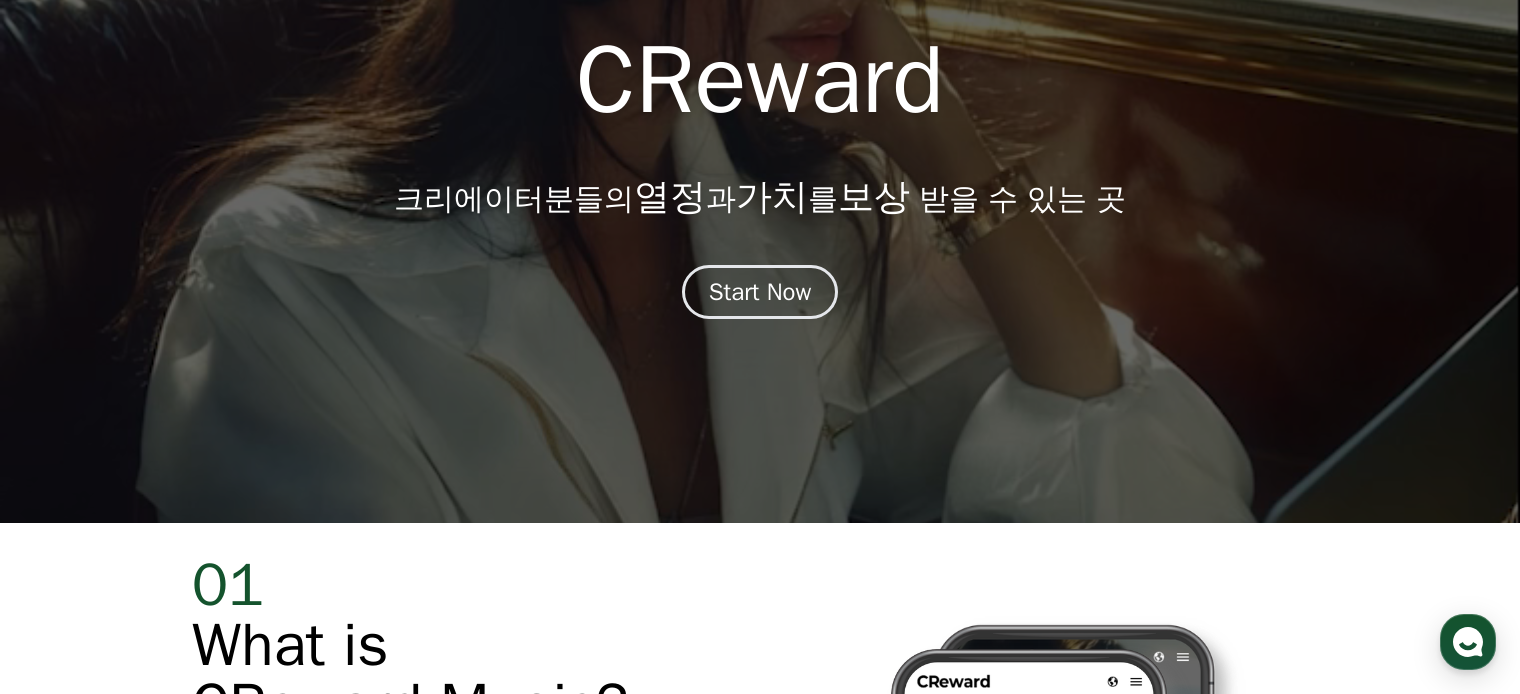 scroll, scrollTop: 0, scrollLeft: 0, axis: both 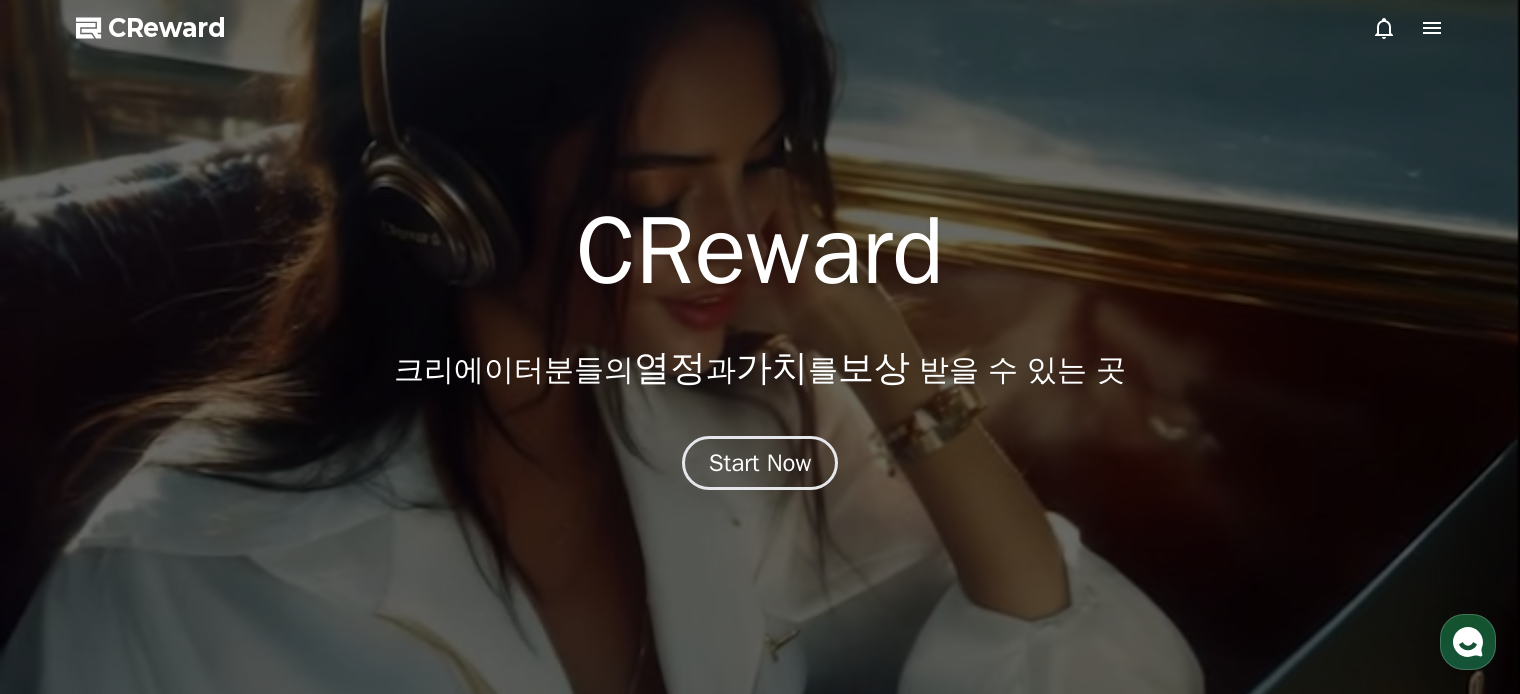 click 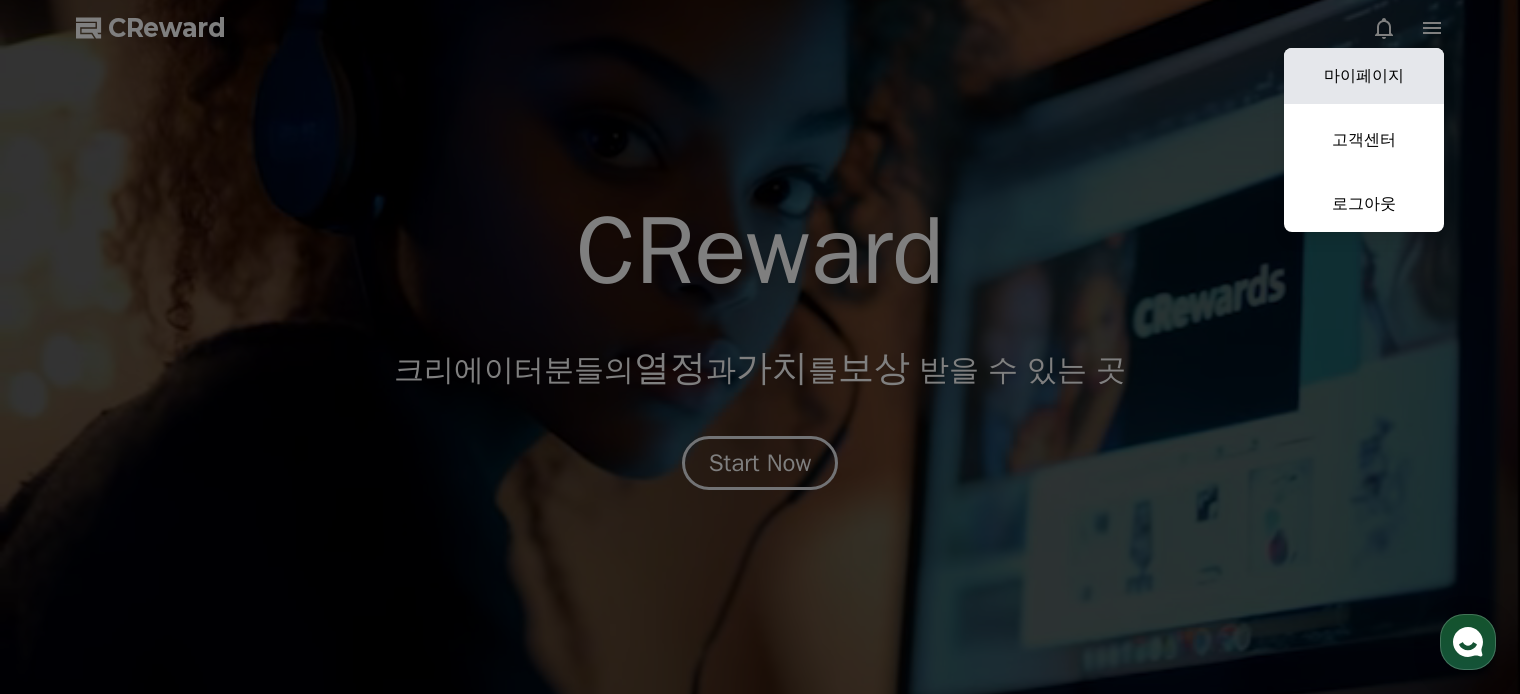 click on "마이페이지" at bounding box center [1364, 76] 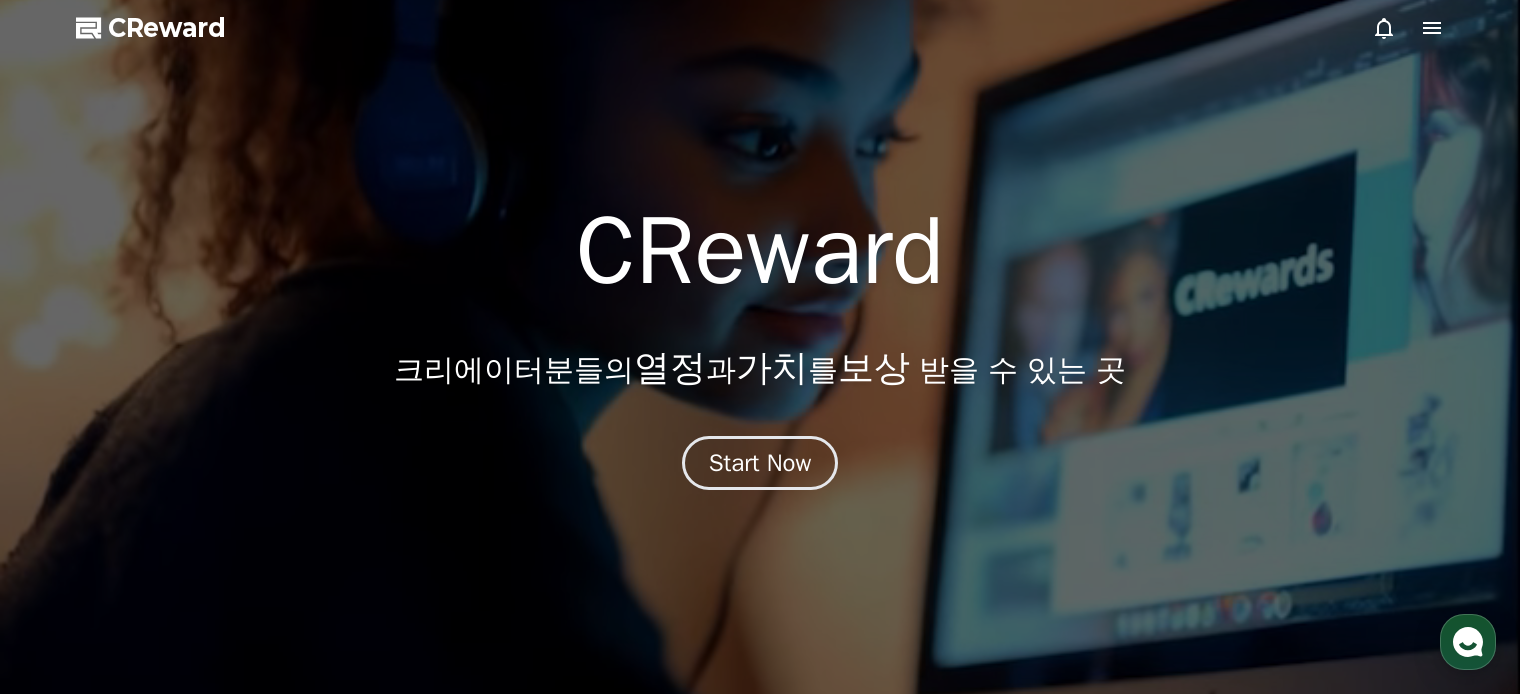 select on "**********" 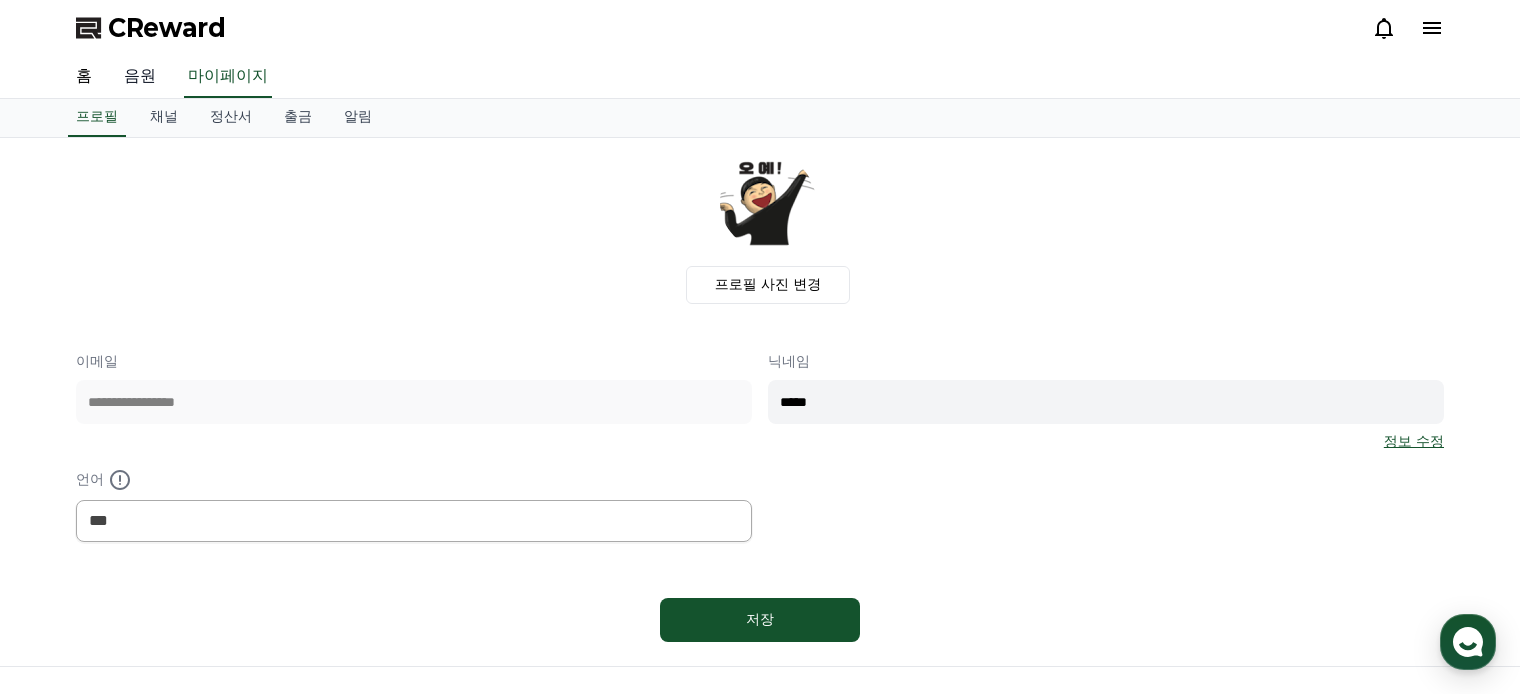 click on "음원" at bounding box center (140, 77) 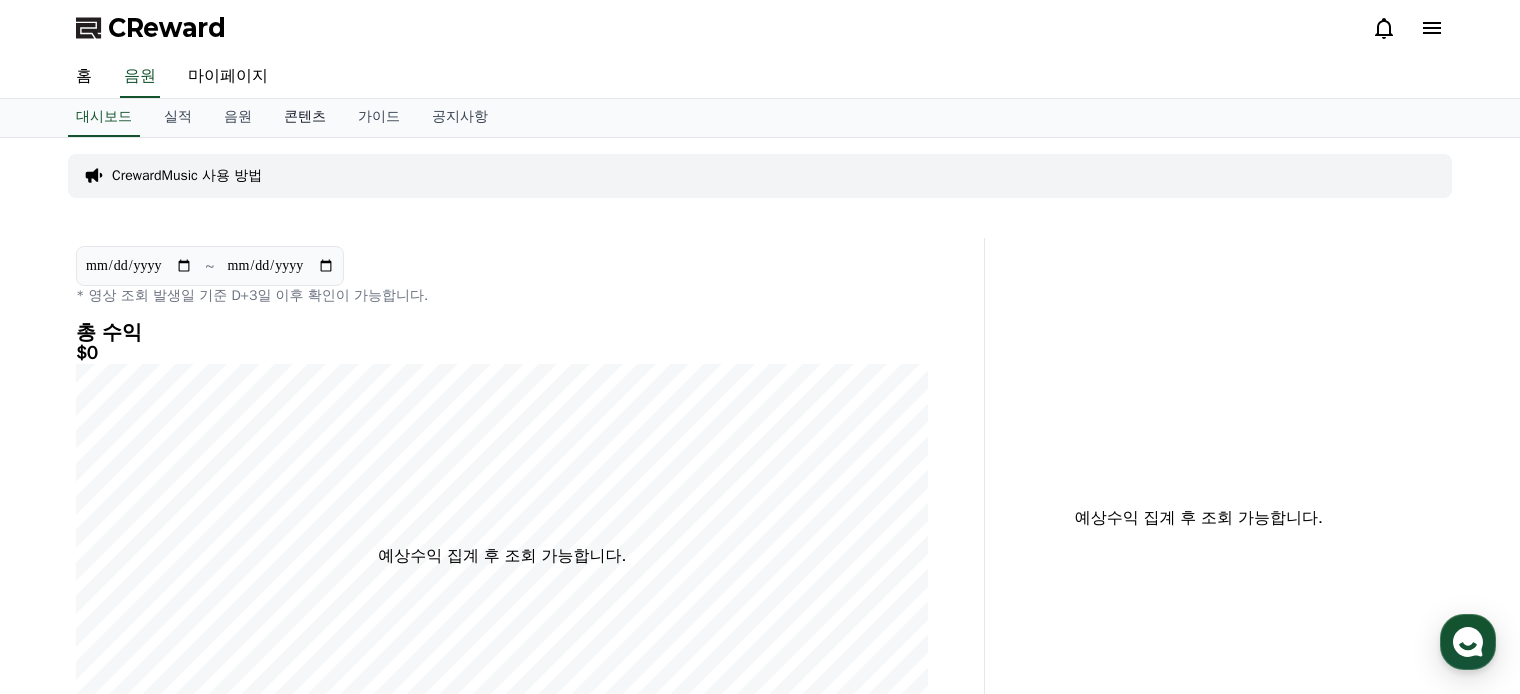 click on "콘텐츠" at bounding box center (305, 118) 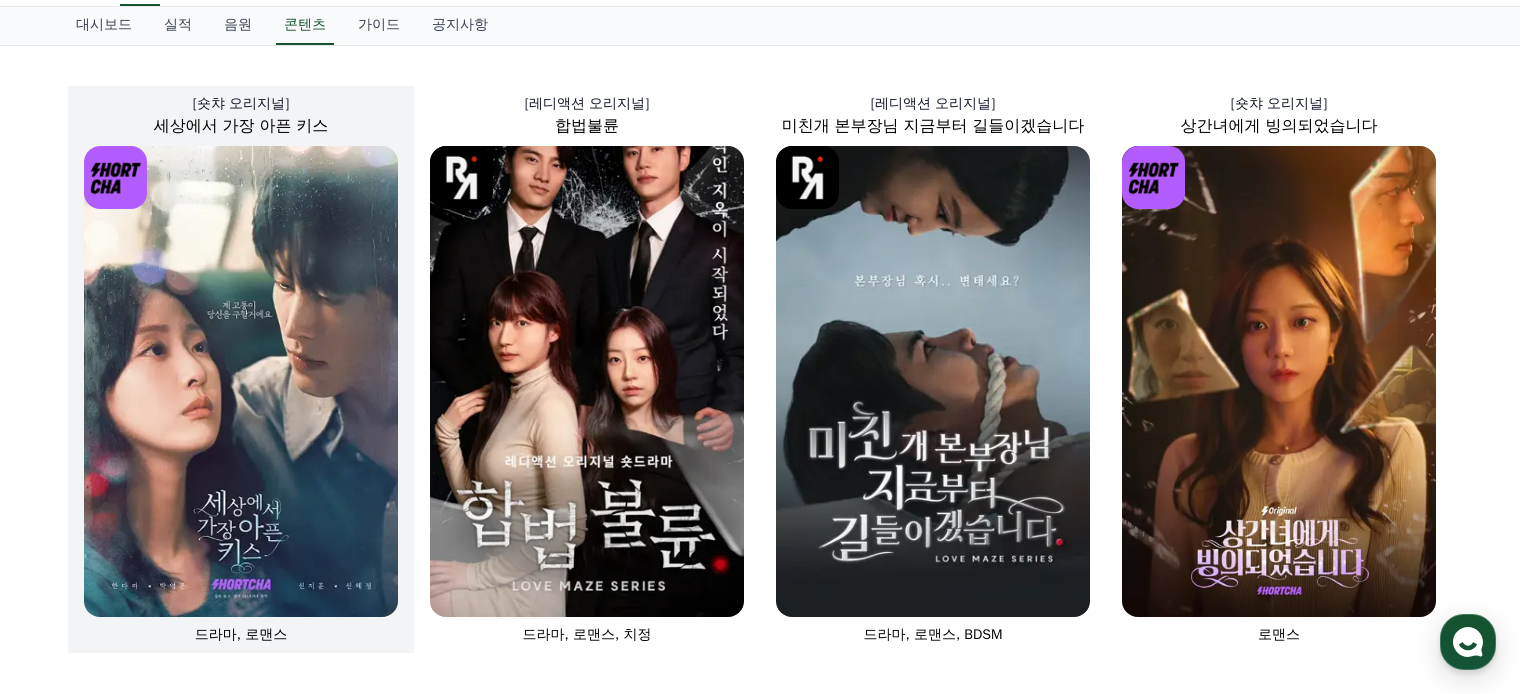 scroll, scrollTop: 88, scrollLeft: 0, axis: vertical 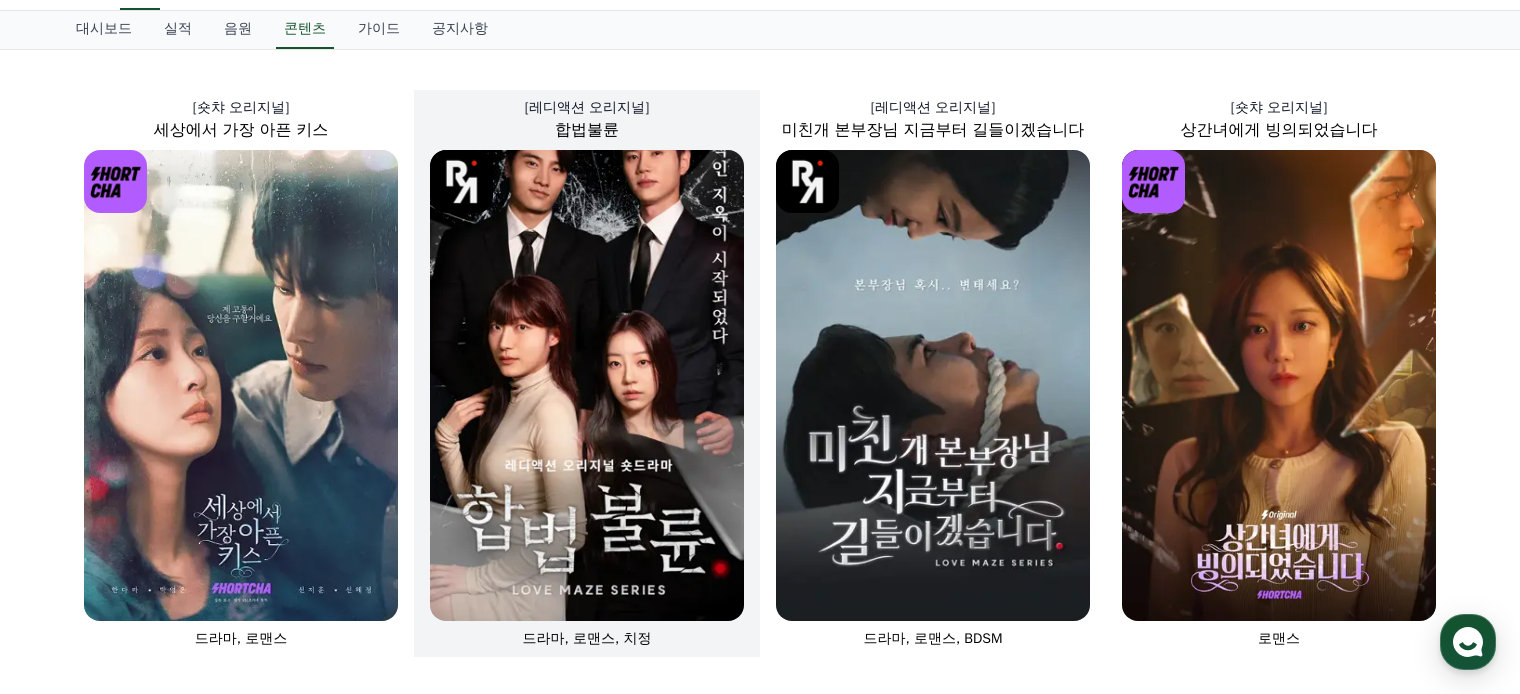 click at bounding box center (587, 385) 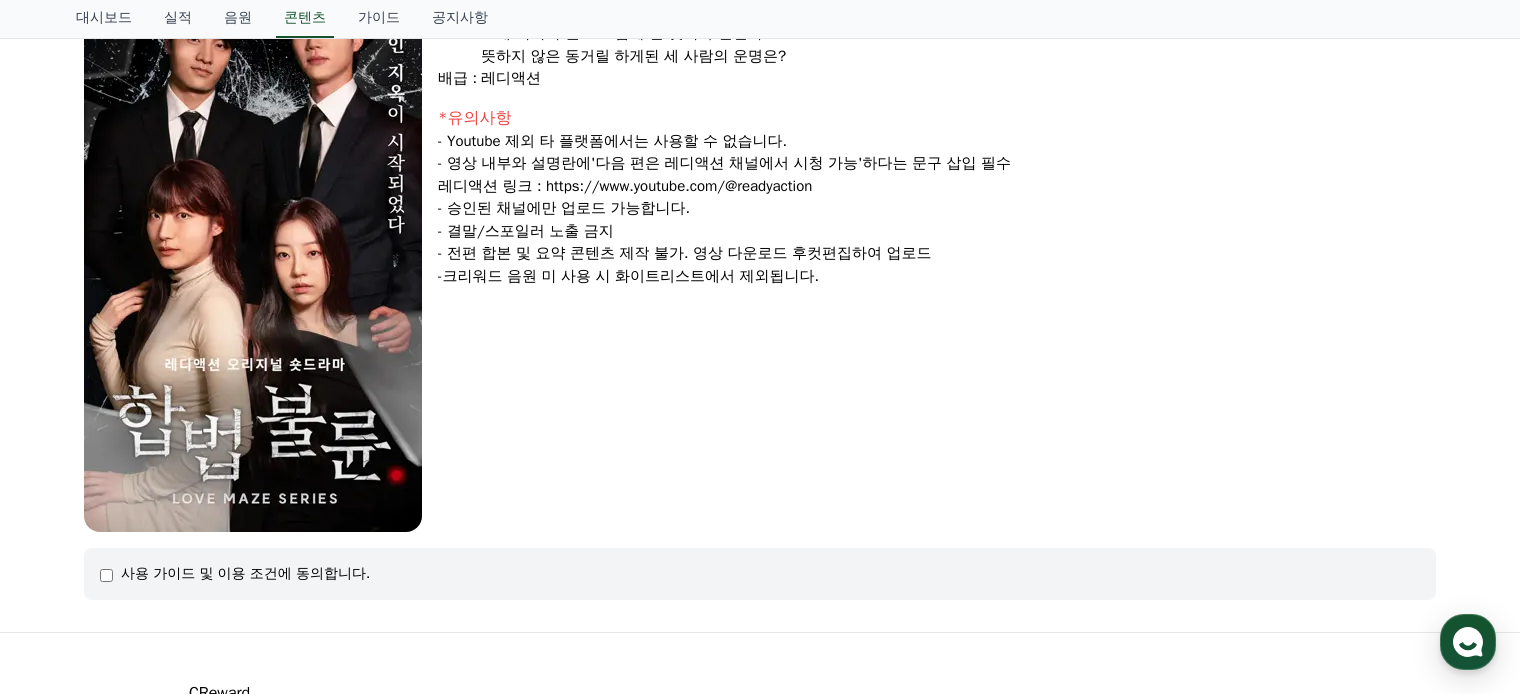 scroll, scrollTop: 348, scrollLeft: 0, axis: vertical 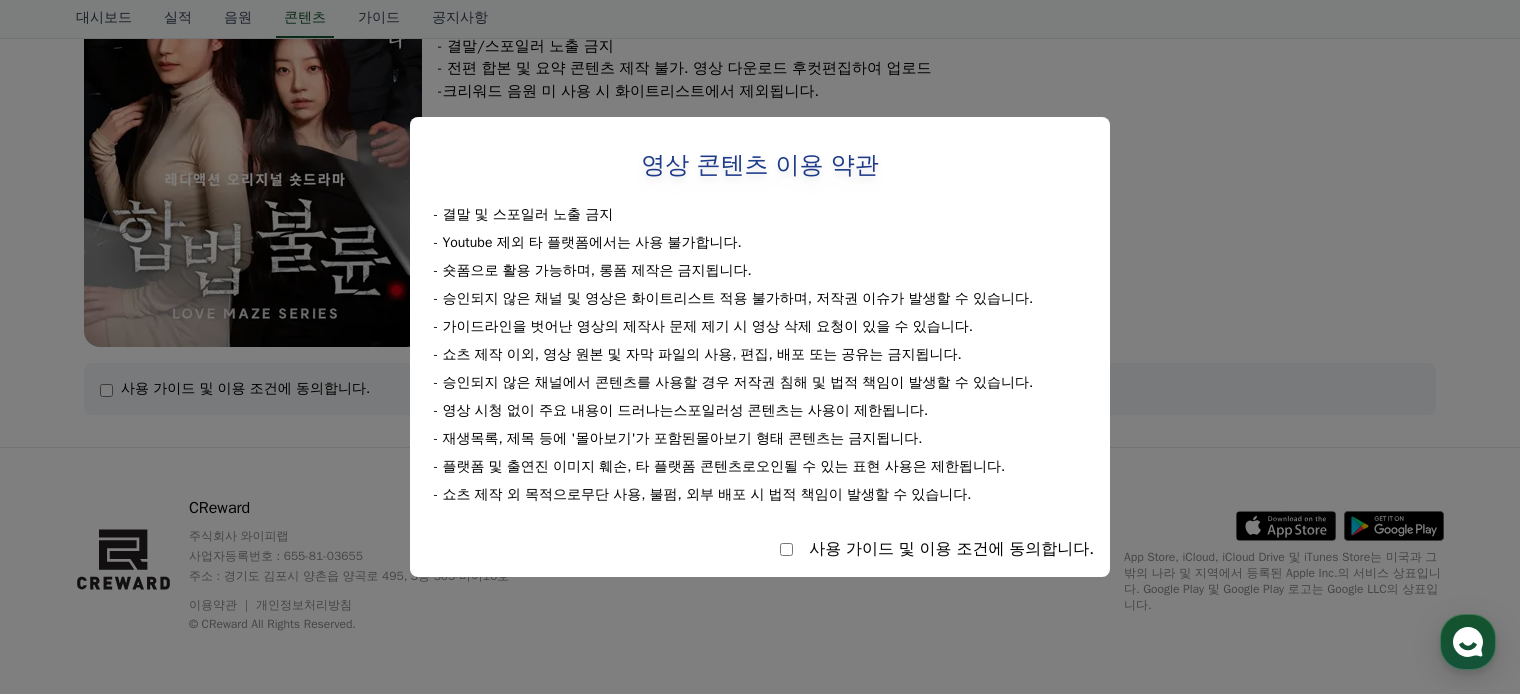 select 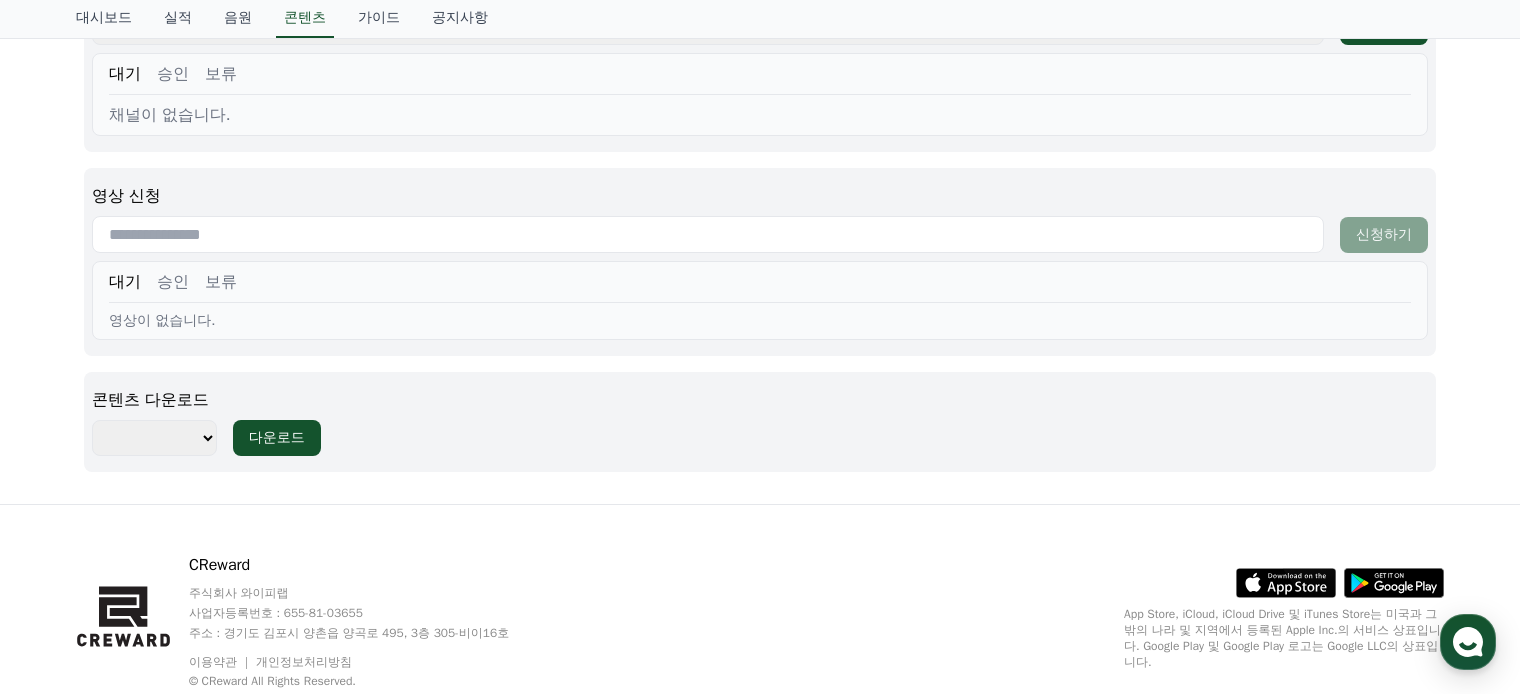 scroll, scrollTop: 991, scrollLeft: 0, axis: vertical 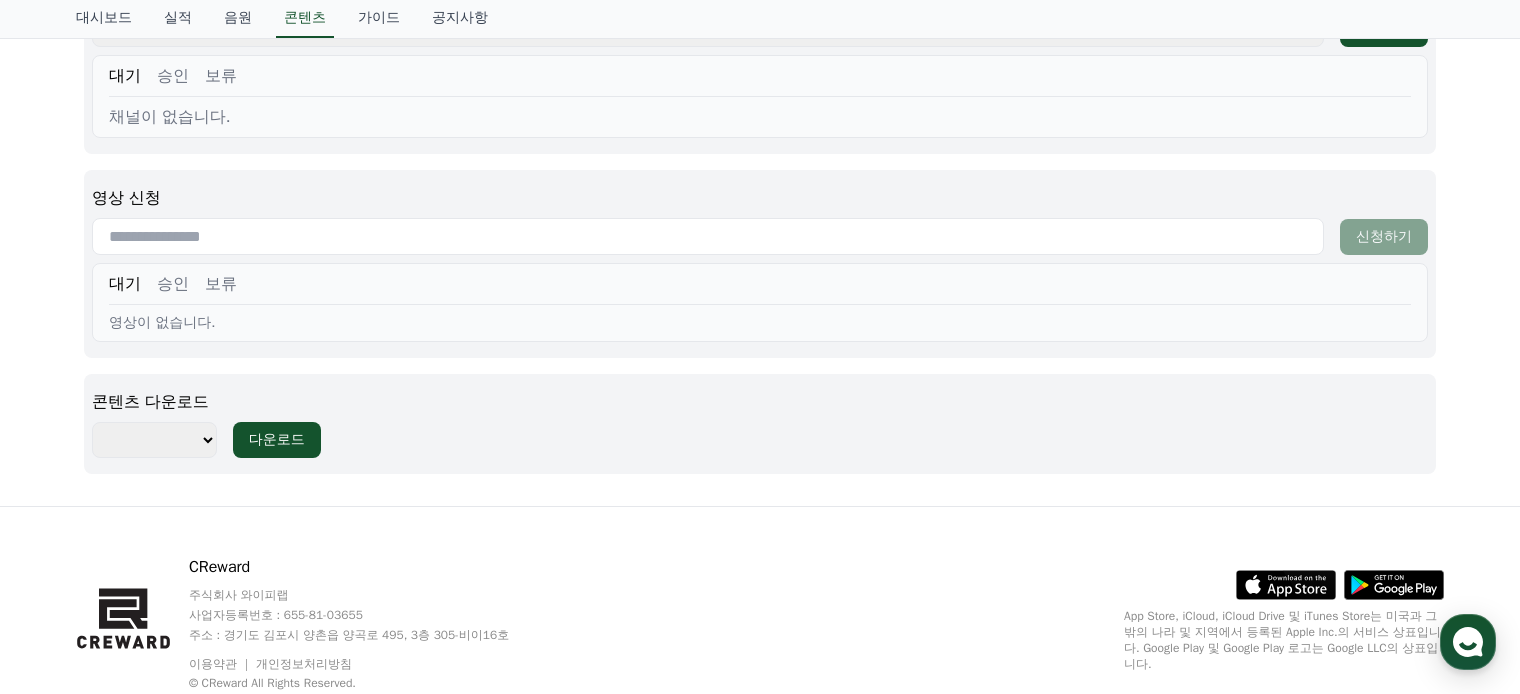 click on "******** ******** ******** ******** ******** ******** ******** ******** ******** ******** ******** ******** ******** ******** ******** ******** ******** ******** ******** ******** ******** ********" at bounding box center (154, 440) 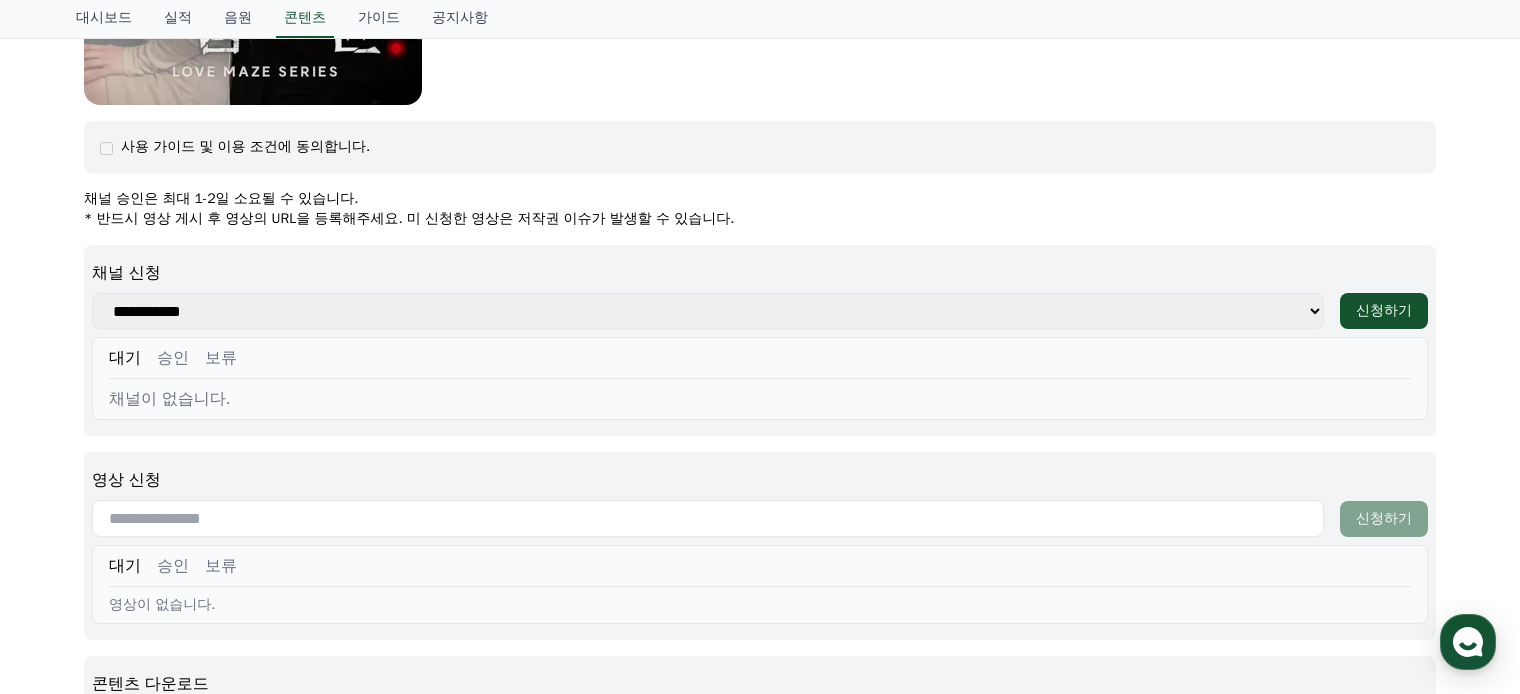 scroll, scrollTop: 707, scrollLeft: 0, axis: vertical 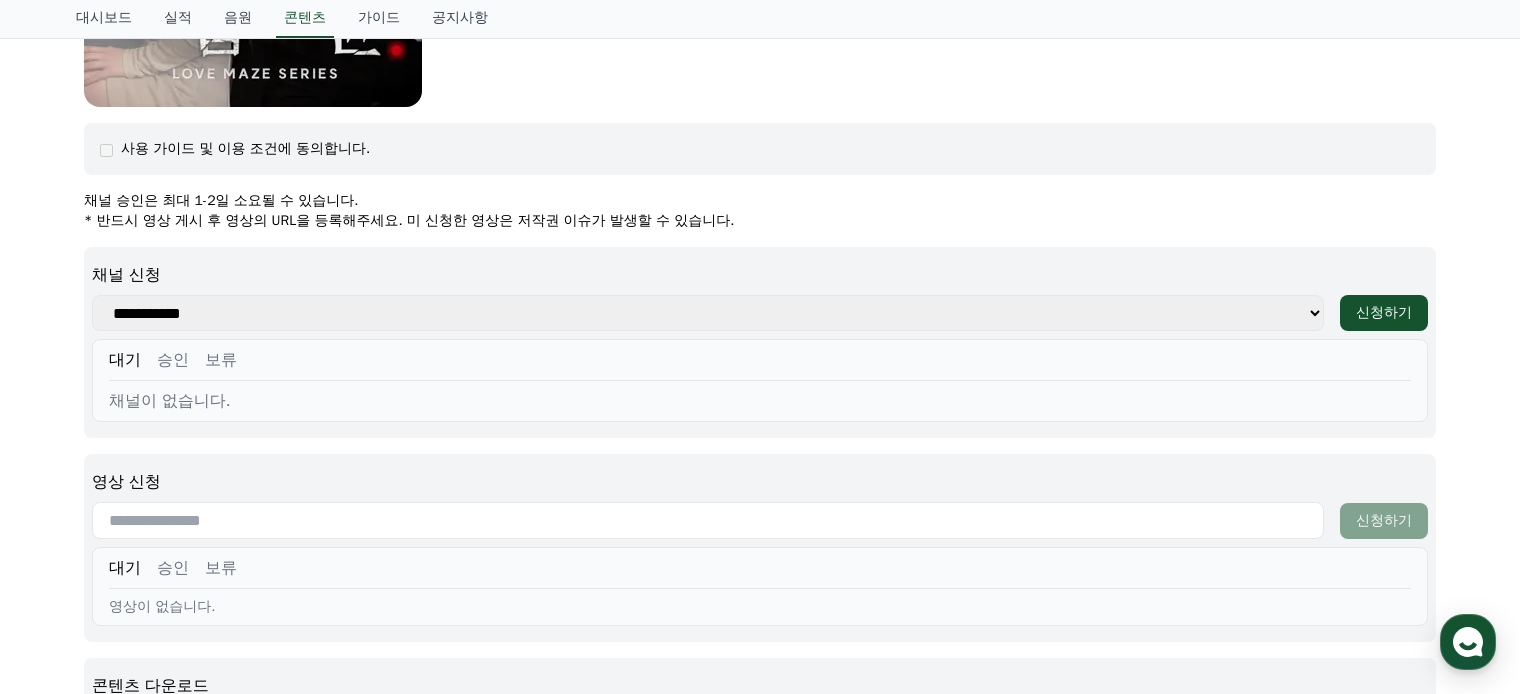 click on "**********" at bounding box center (708, 313) 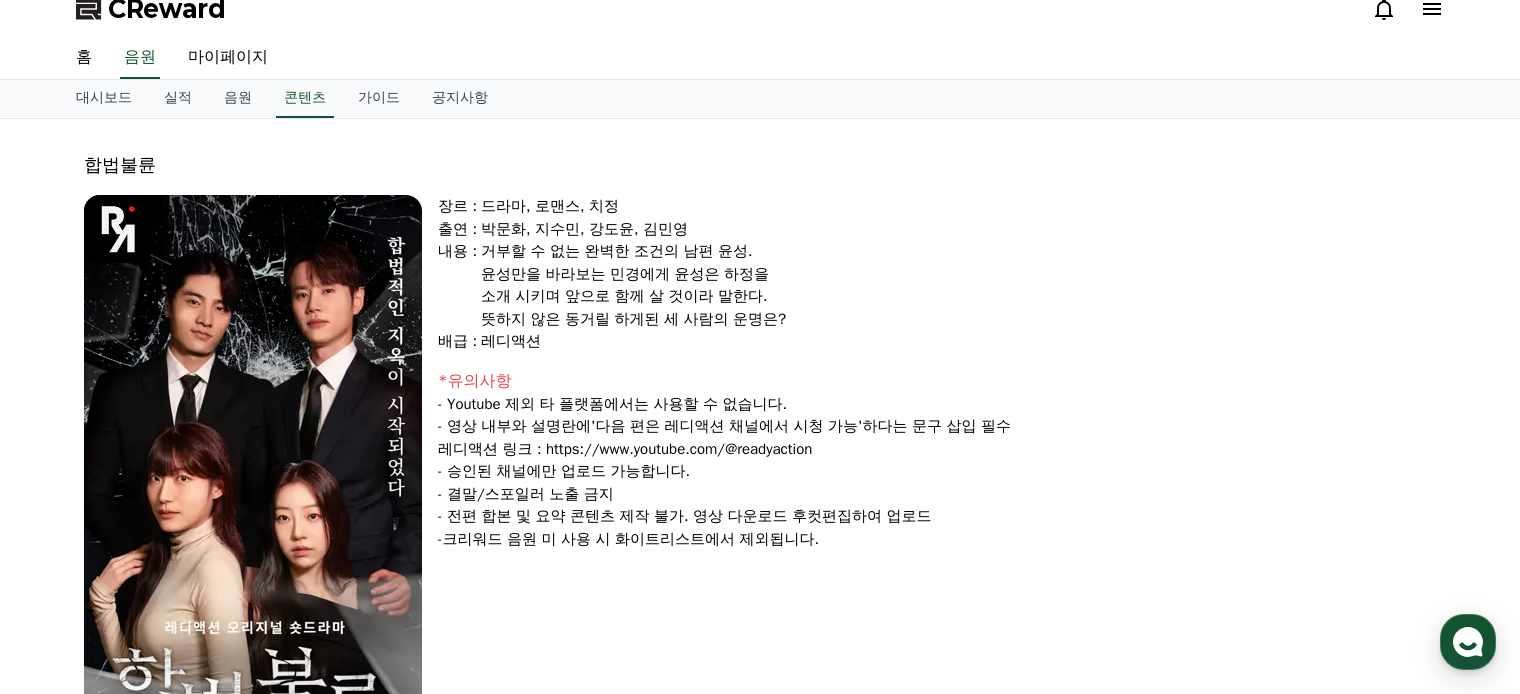 scroll, scrollTop: 0, scrollLeft: 0, axis: both 